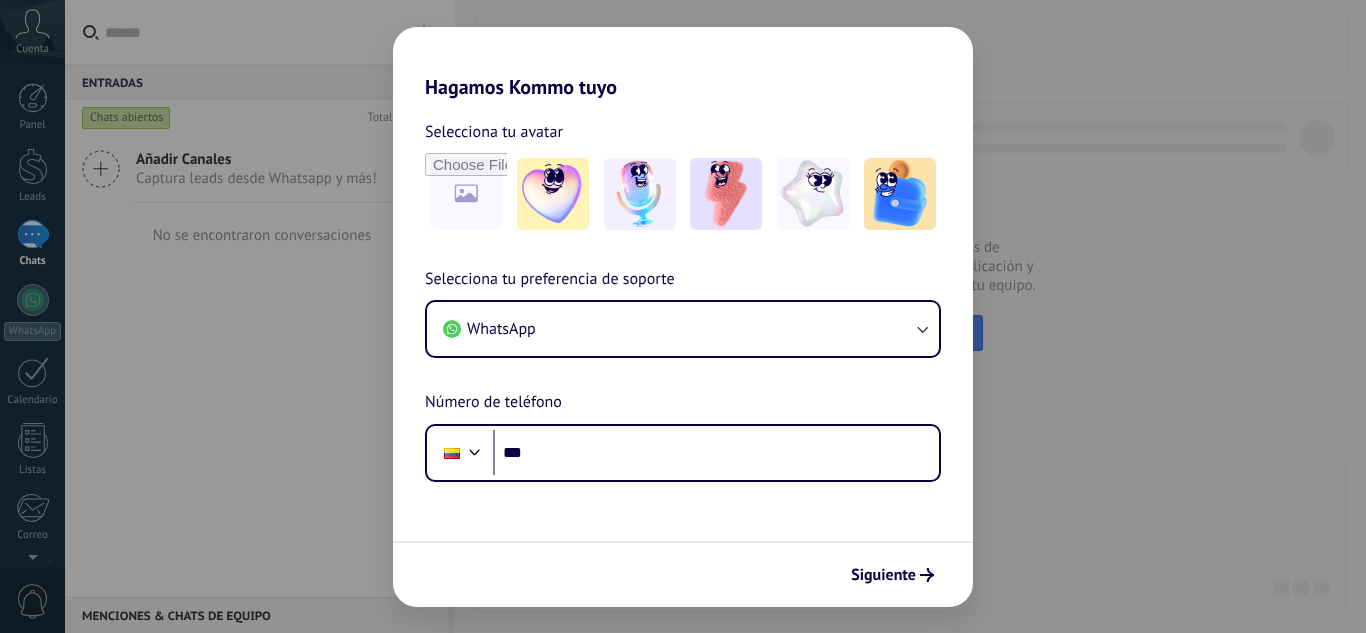 scroll, scrollTop: 0, scrollLeft: 0, axis: both 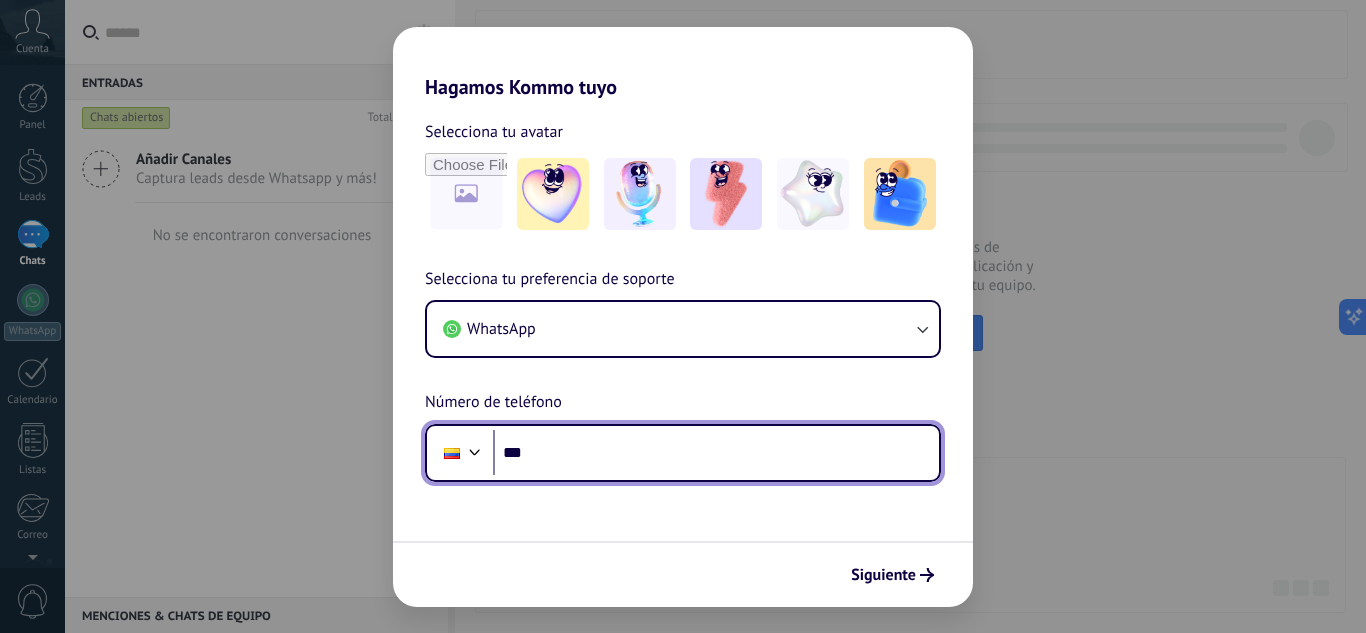 click on "***" at bounding box center (716, 453) 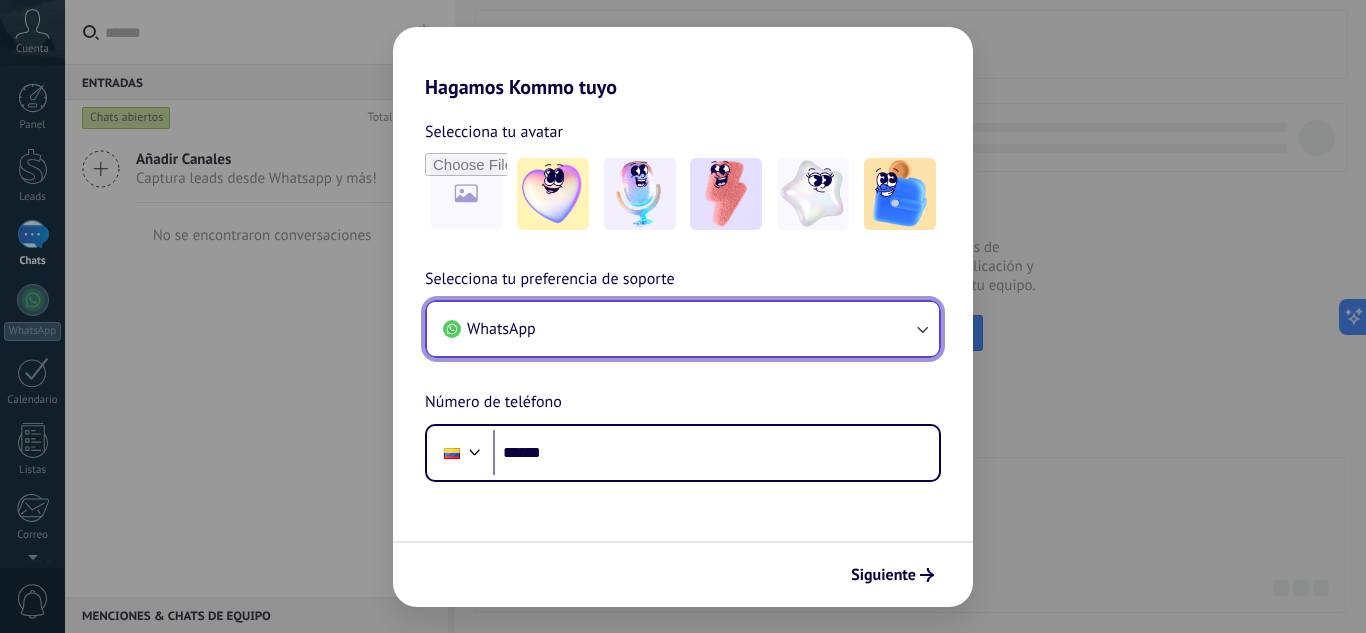 click 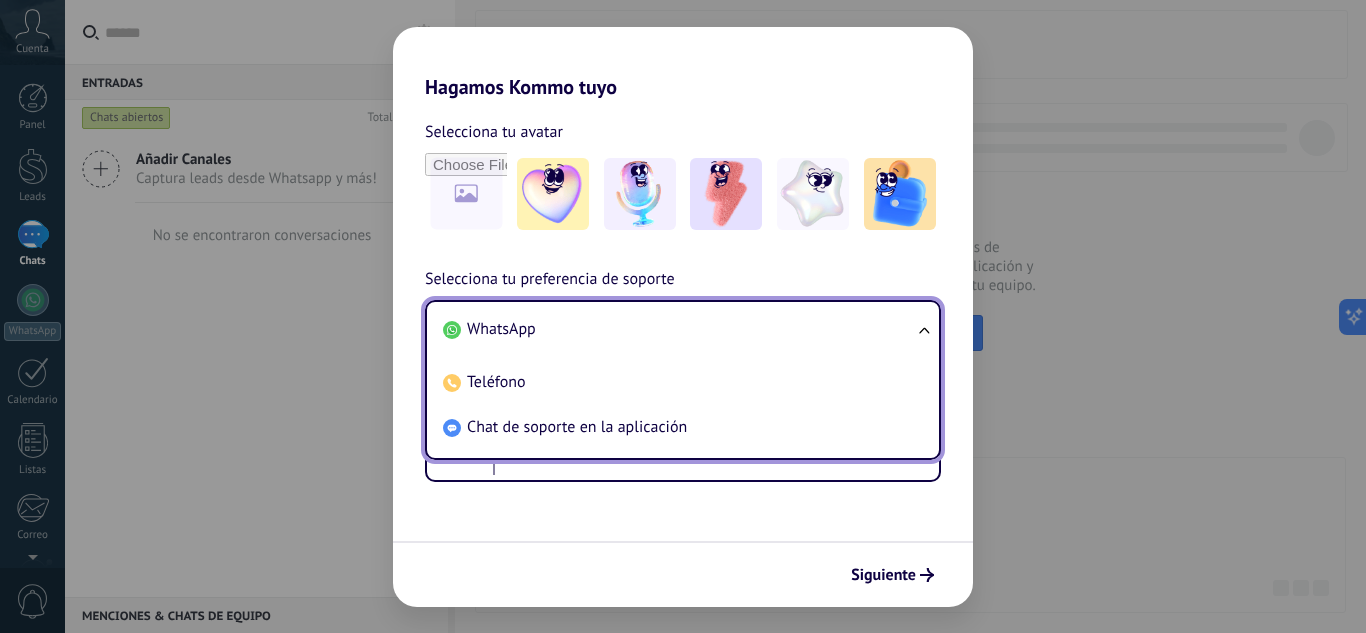 click on "WhatsApp Teléfono Chat de soporte en la aplicación" at bounding box center [683, 380] 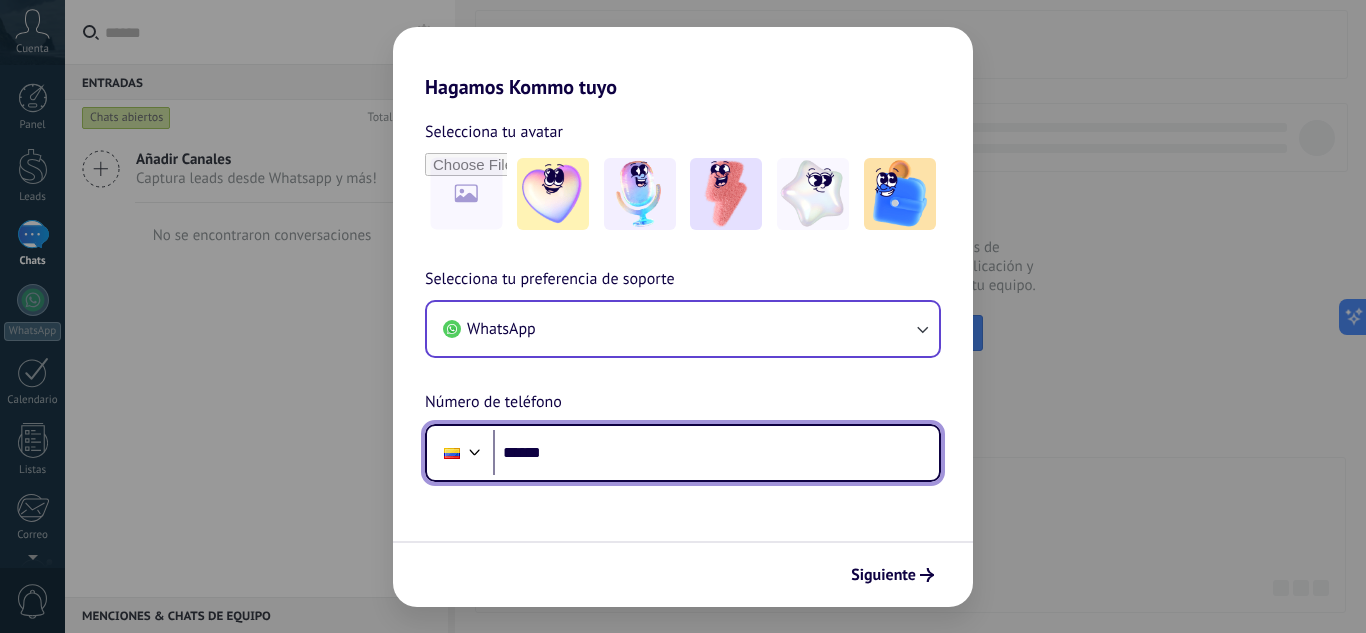 click on "******" at bounding box center (716, 453) 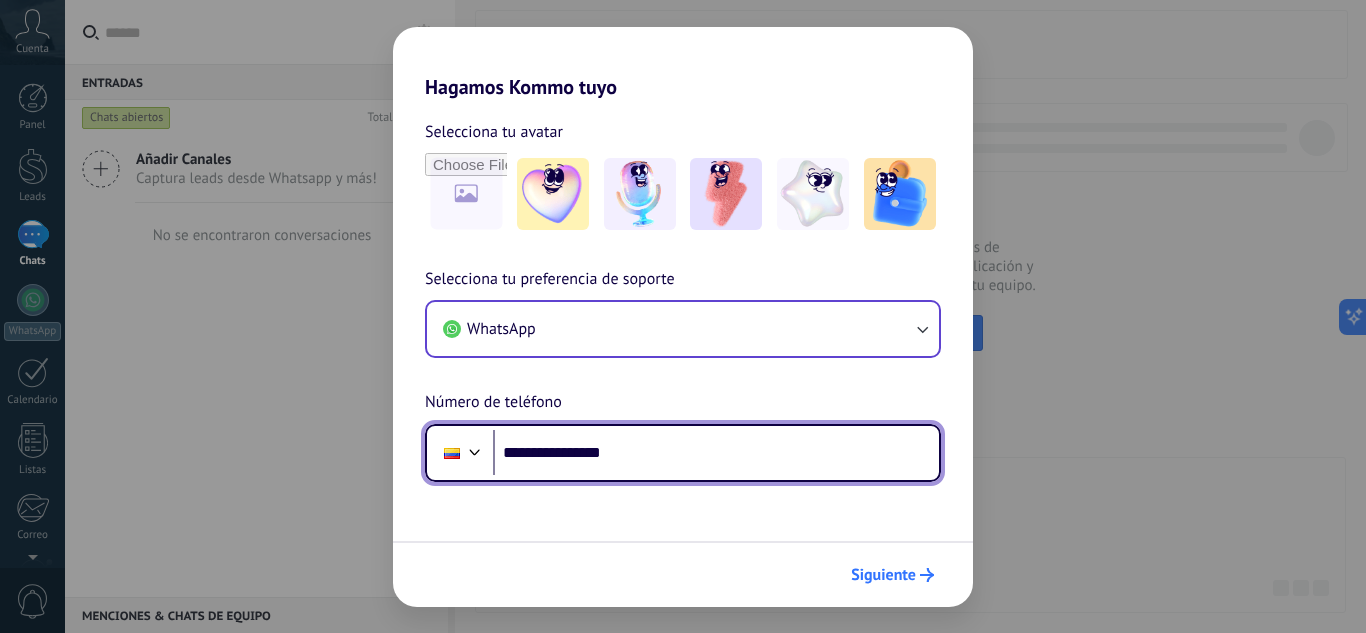 type on "**********" 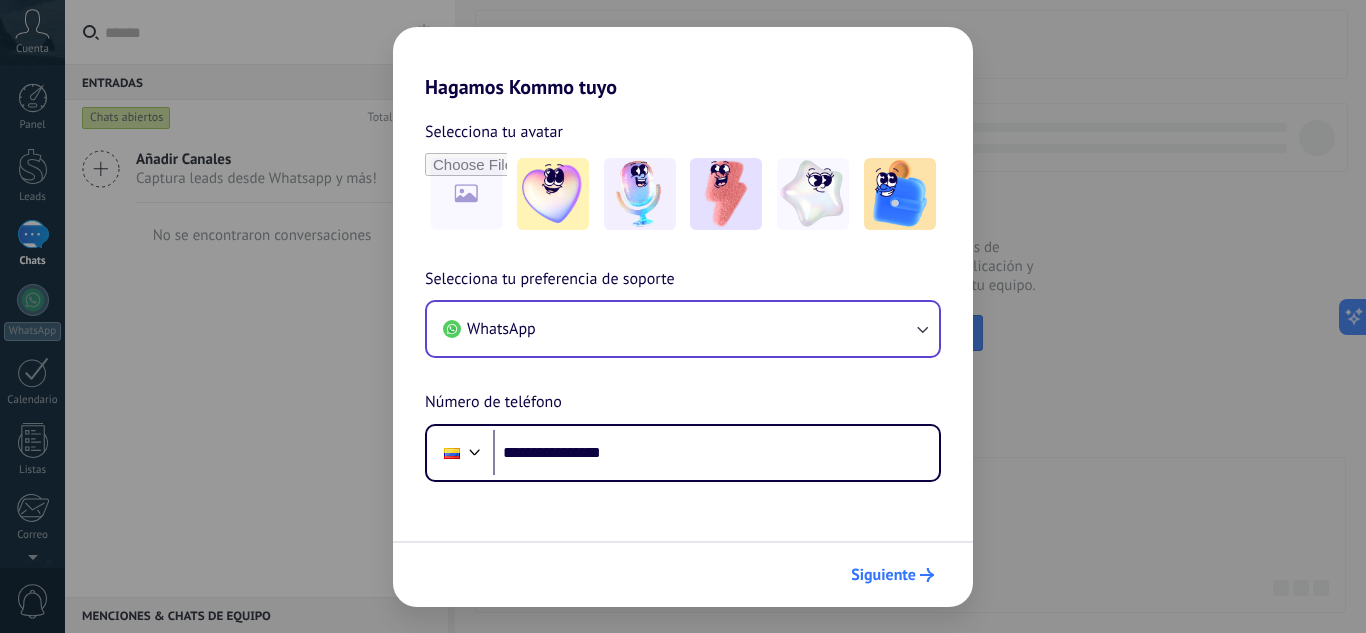 click on "Siguiente" at bounding box center [883, 575] 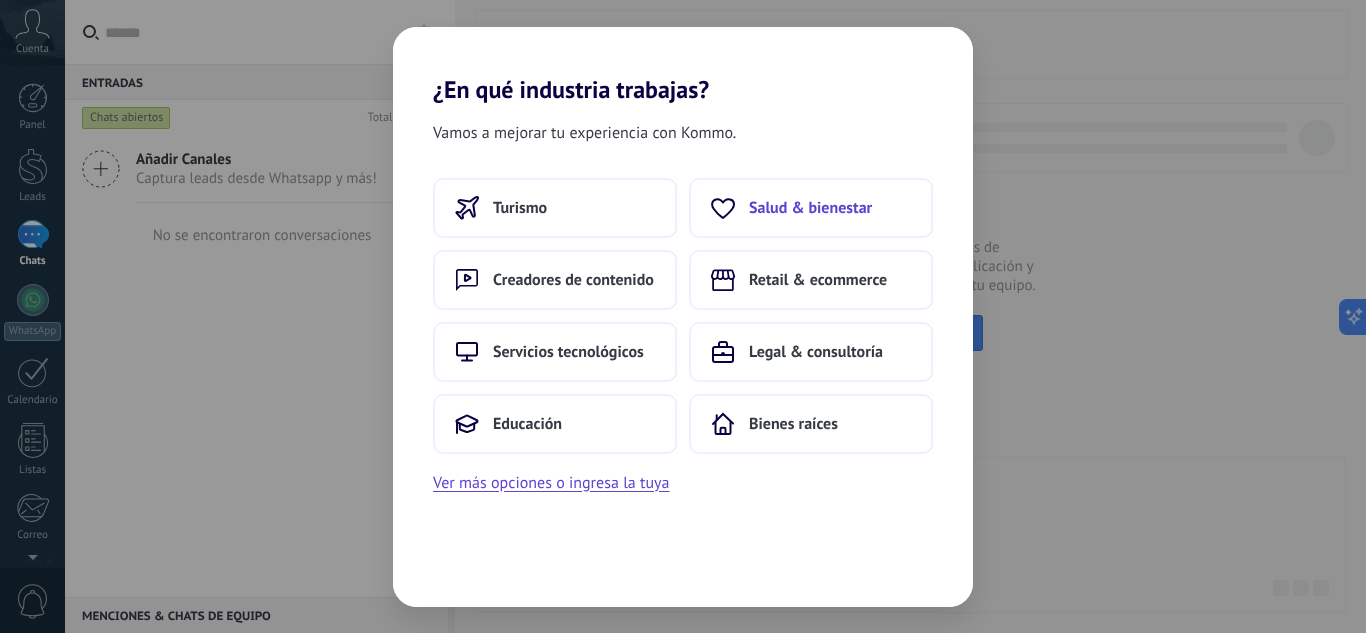 click on "Salud & bienestar" at bounding box center (810, 208) 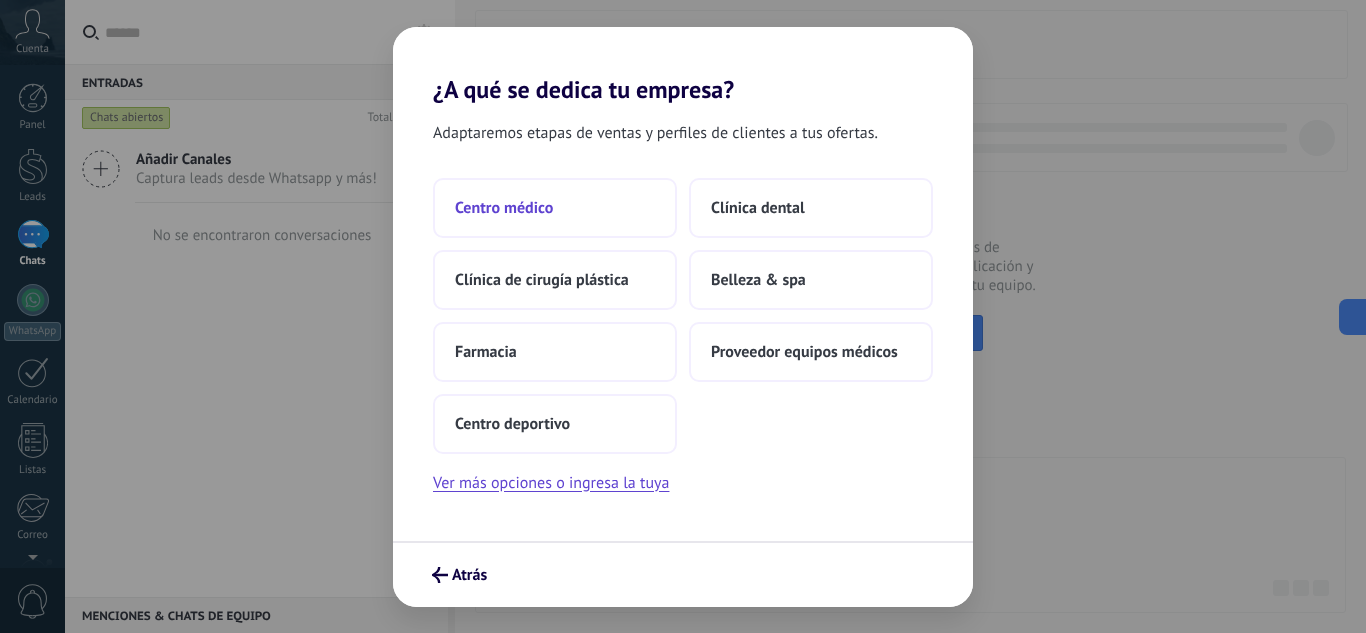 click on "Centro médico" at bounding box center [555, 208] 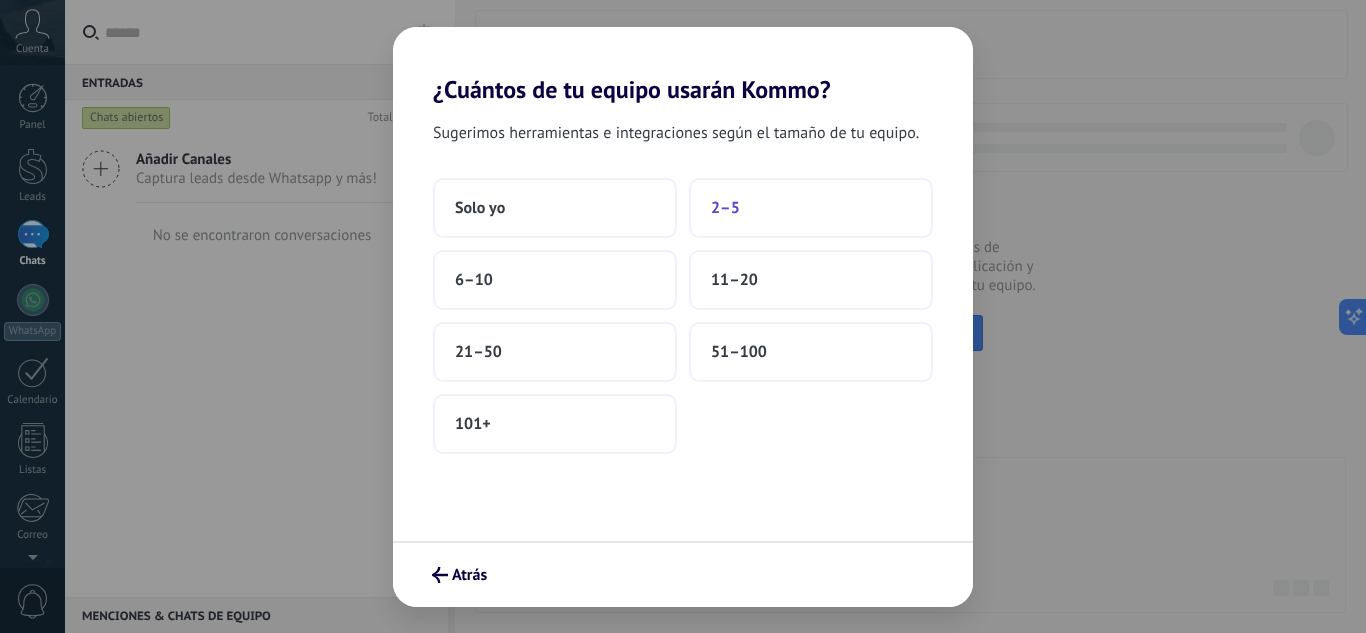 click on "2–5" at bounding box center [725, 208] 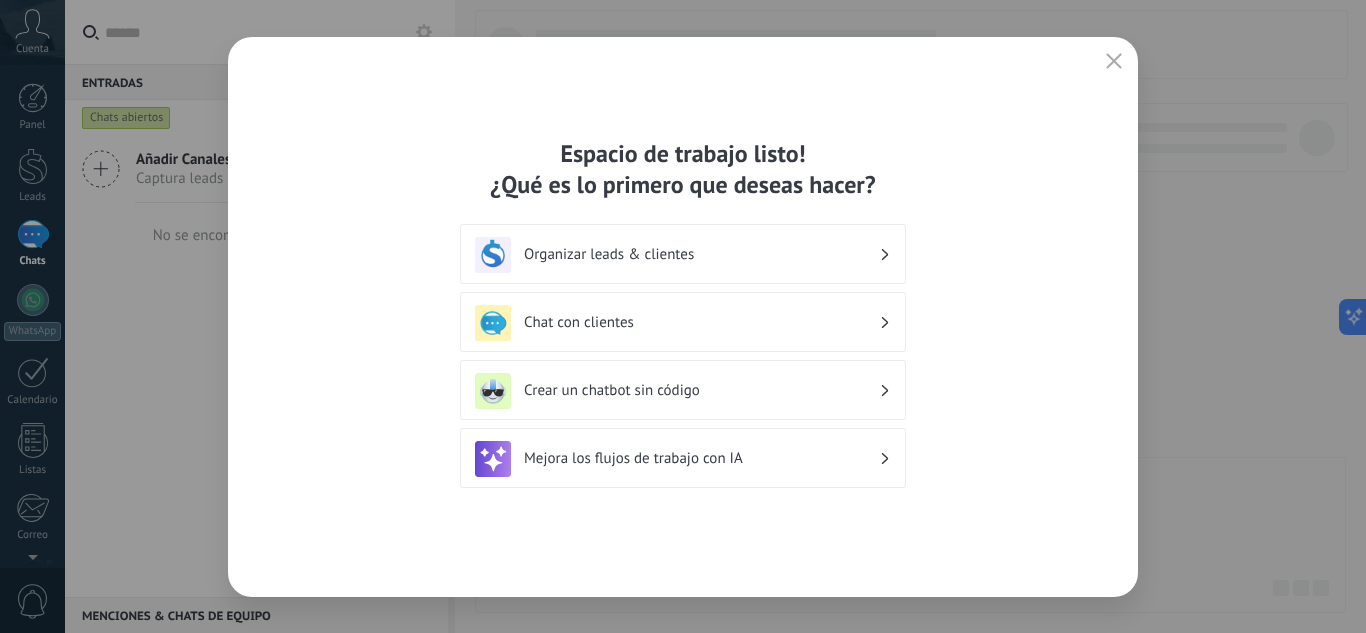 click on "Organizar leads & clientes" at bounding box center (701, 254) 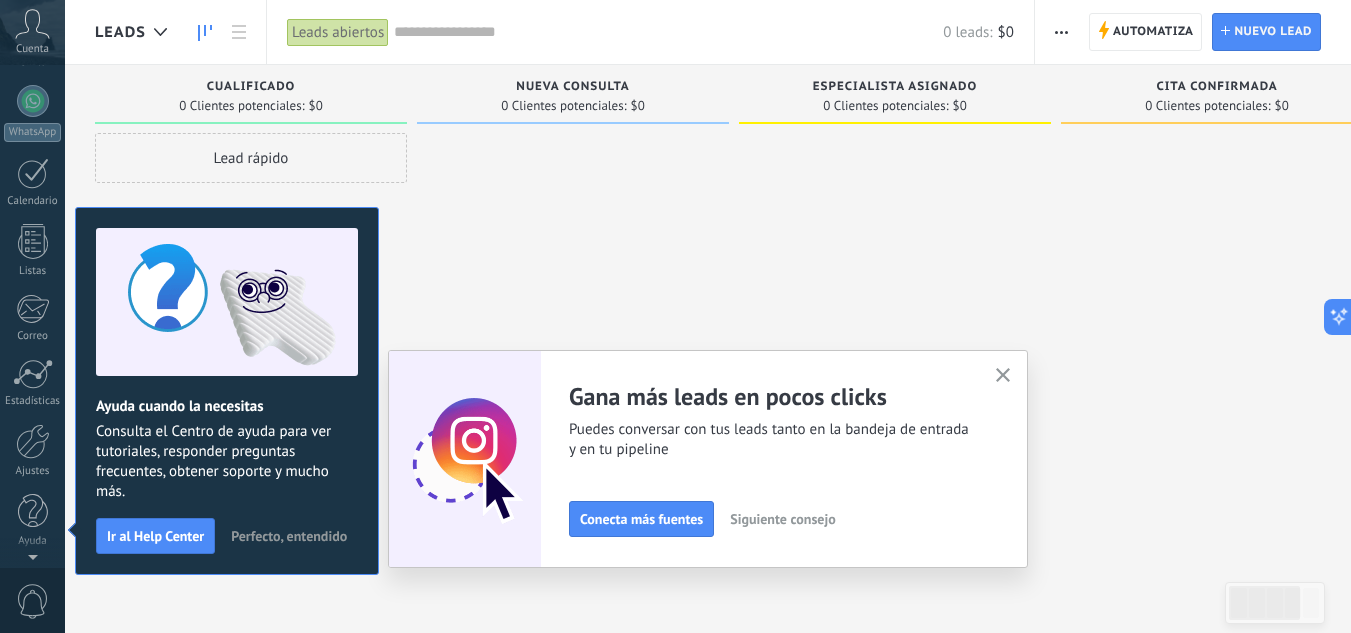scroll, scrollTop: 0, scrollLeft: 0, axis: both 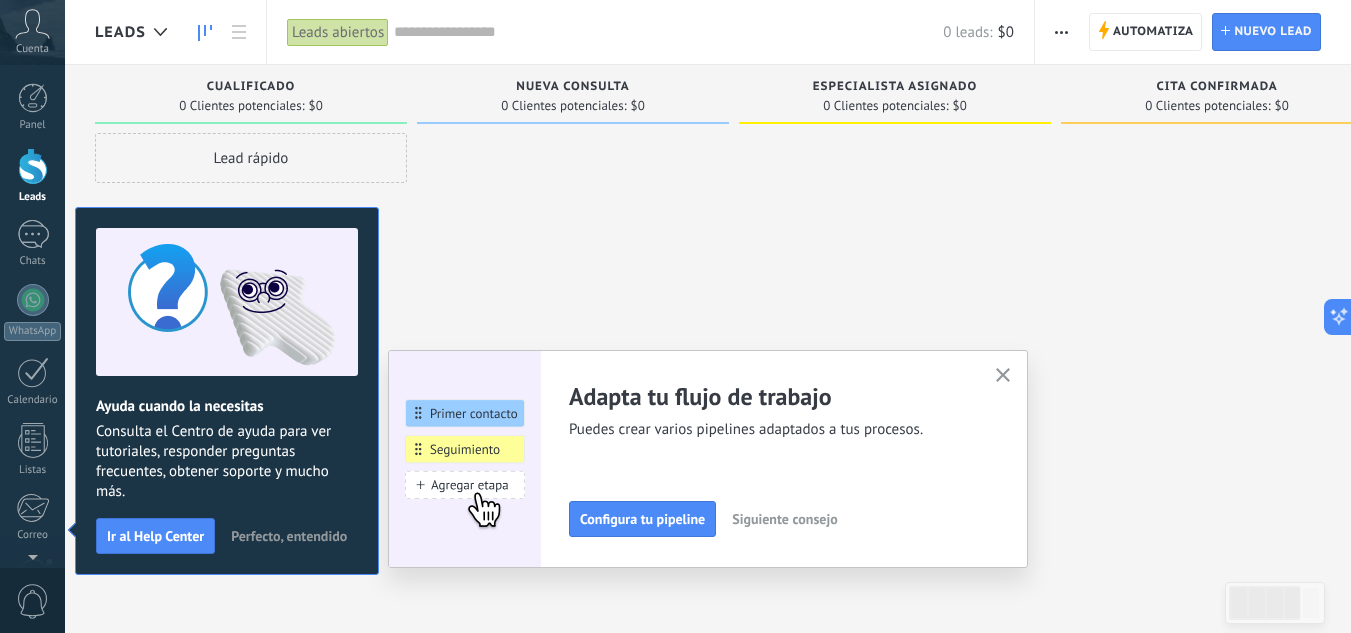 click at bounding box center (465, 459) 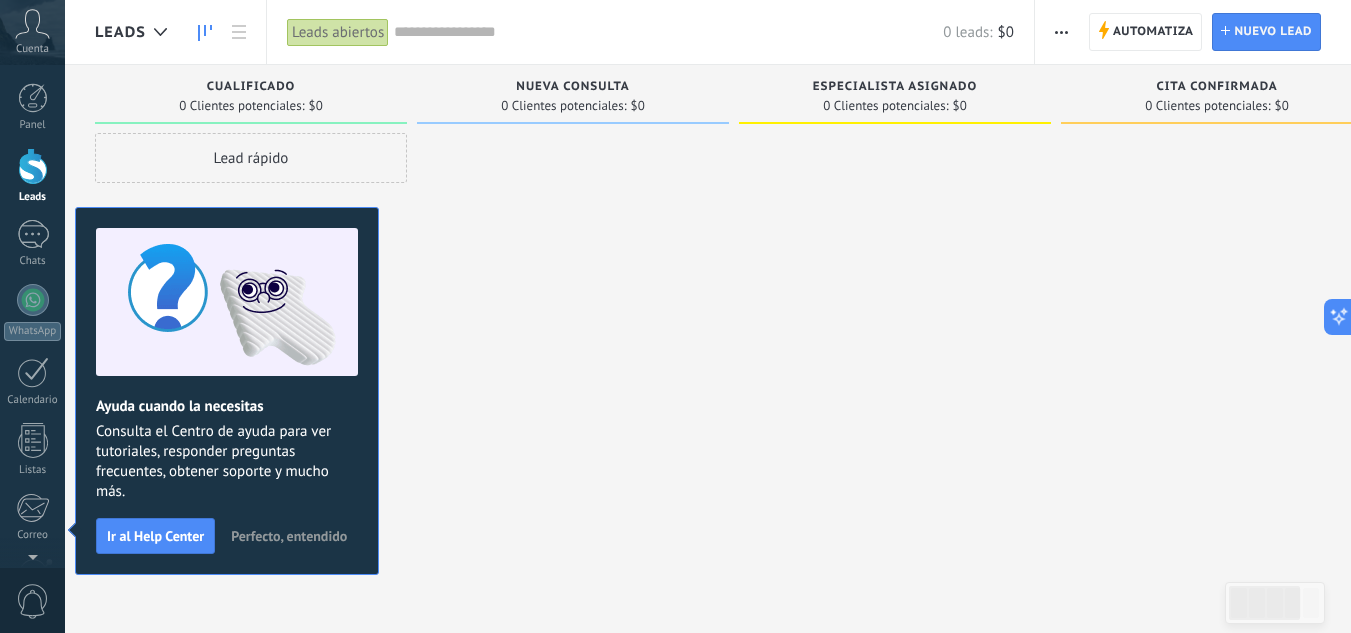 click on "Cuenta" at bounding box center (32, 32) 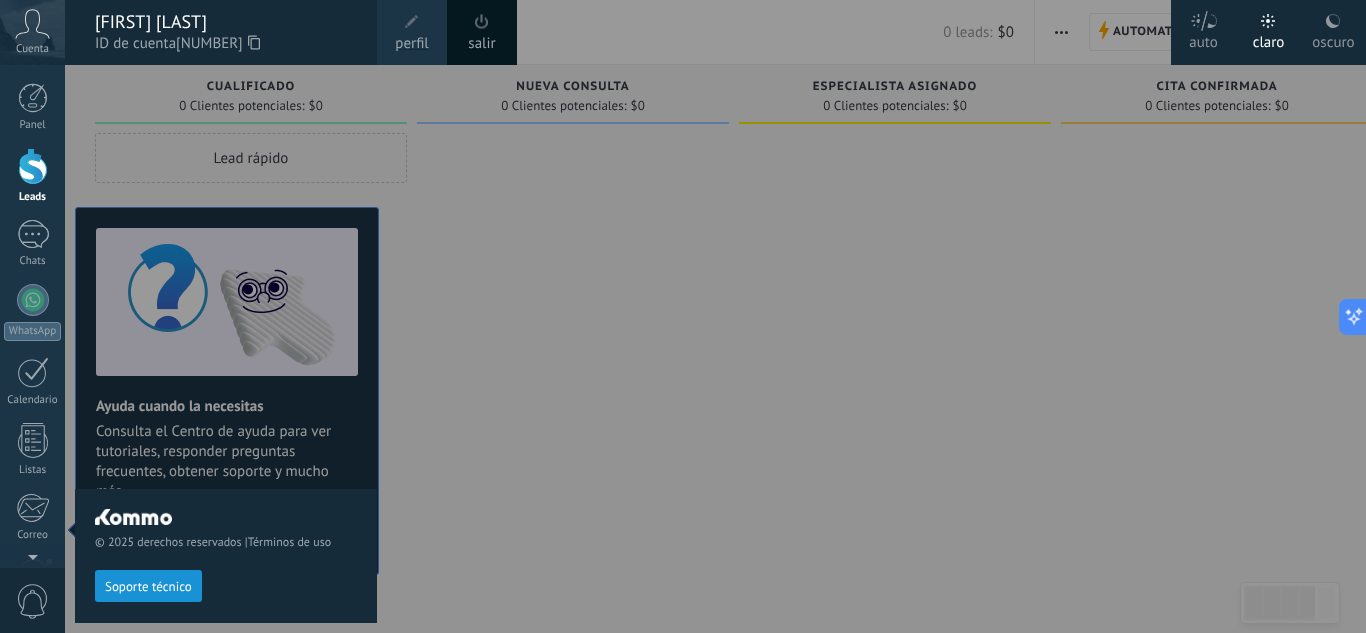 click on "Cuenta" at bounding box center [32, 32] 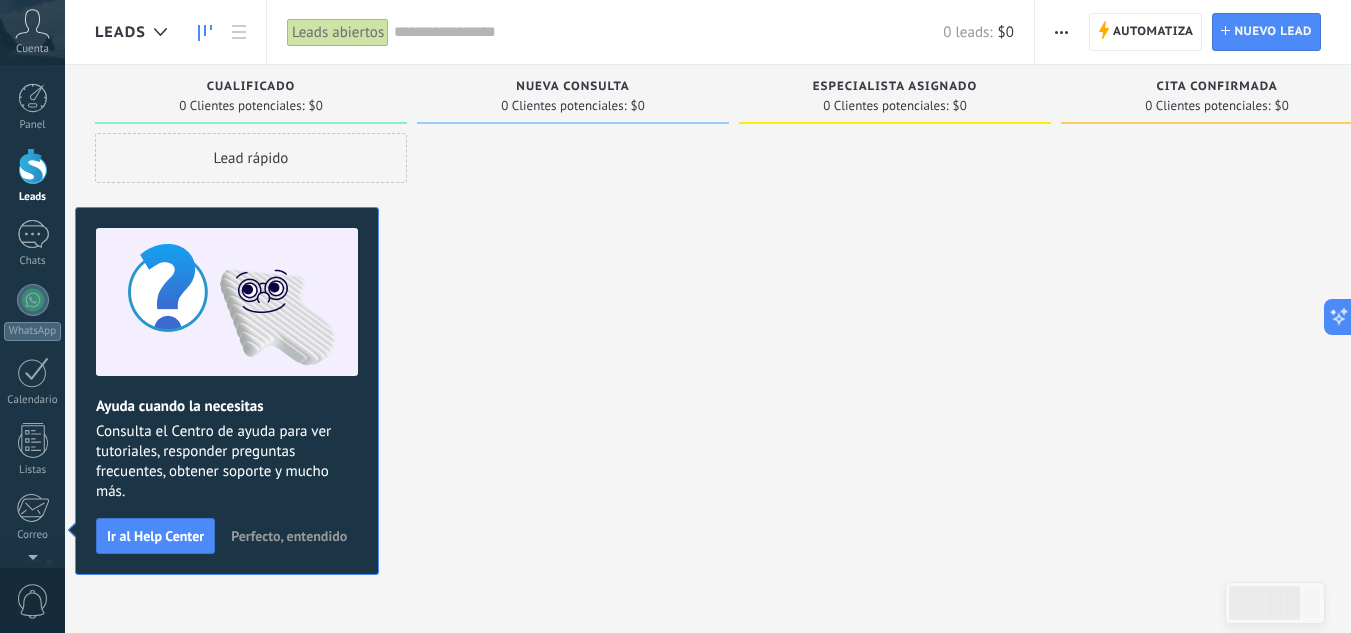 click on "Panel
Leads
Chats
WhatsApp
Clientes" at bounding box center (65, 316) 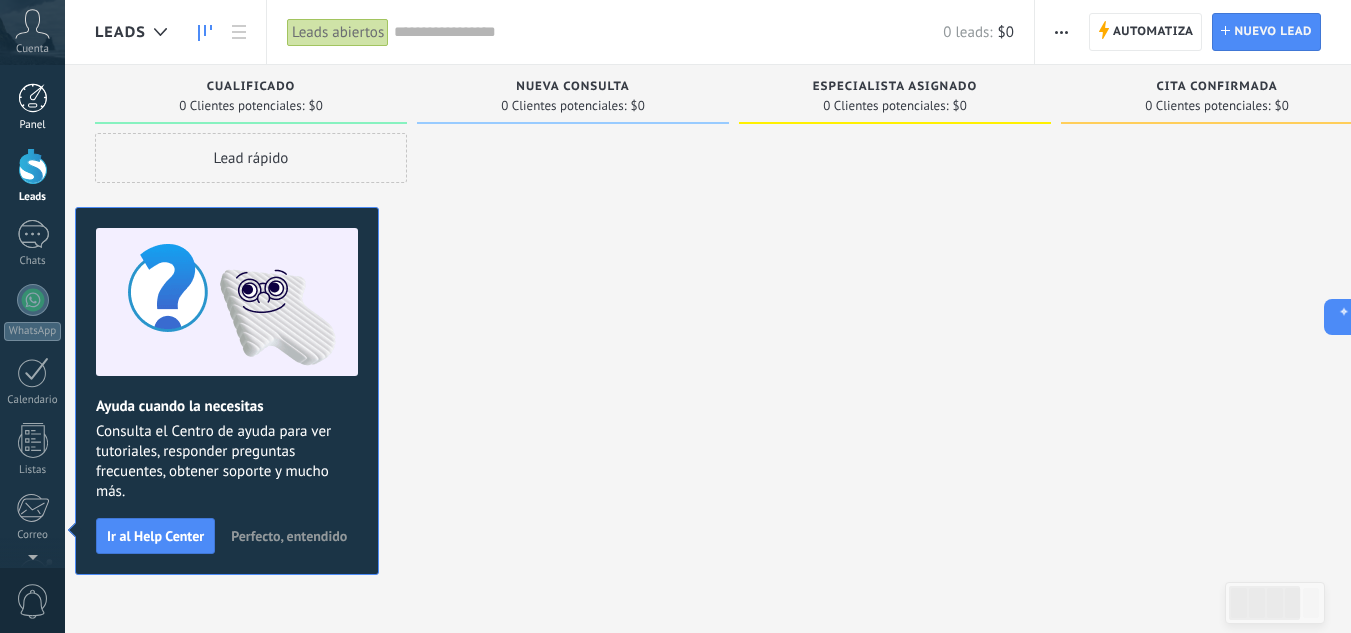 click at bounding box center [33, 98] 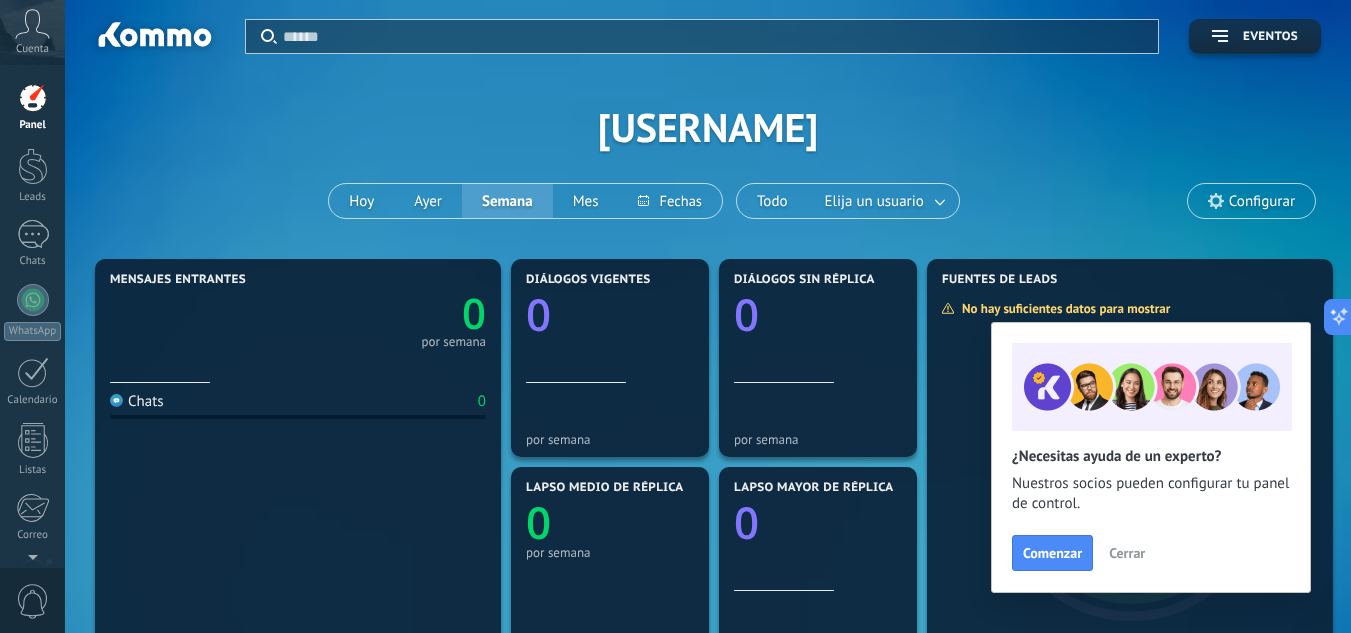 click on "Cerrar" at bounding box center [1127, 553] 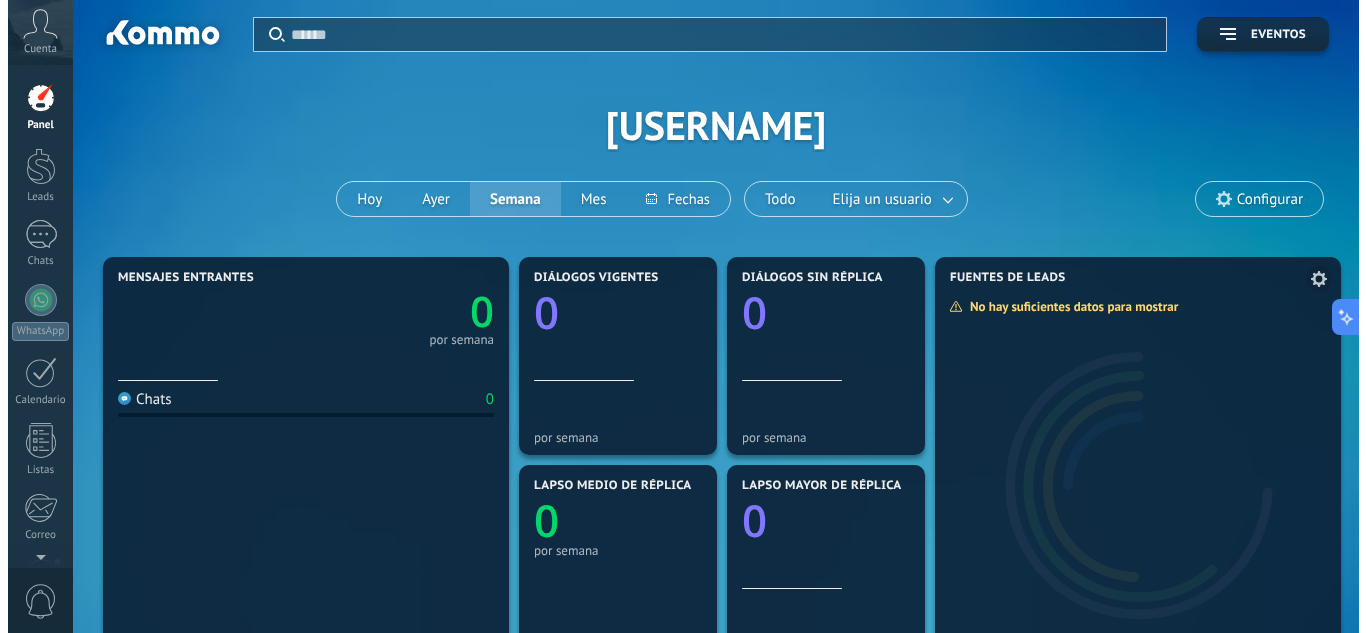 scroll, scrollTop: 0, scrollLeft: 0, axis: both 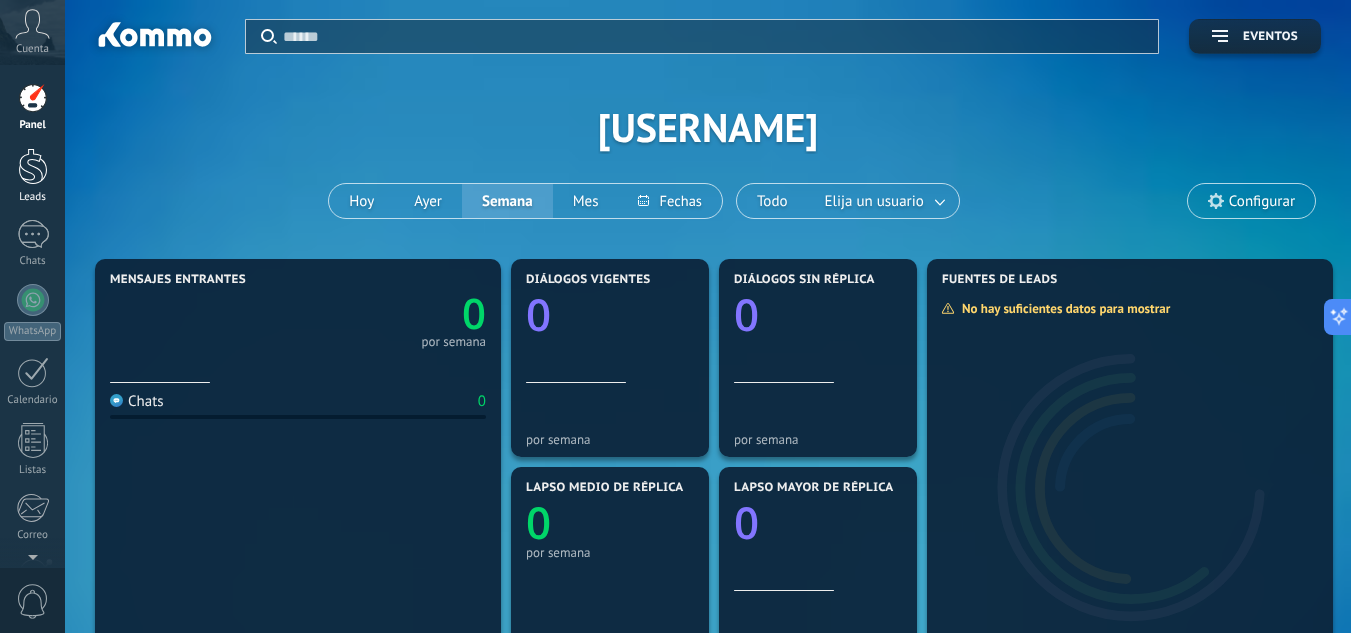 click at bounding box center [33, 166] 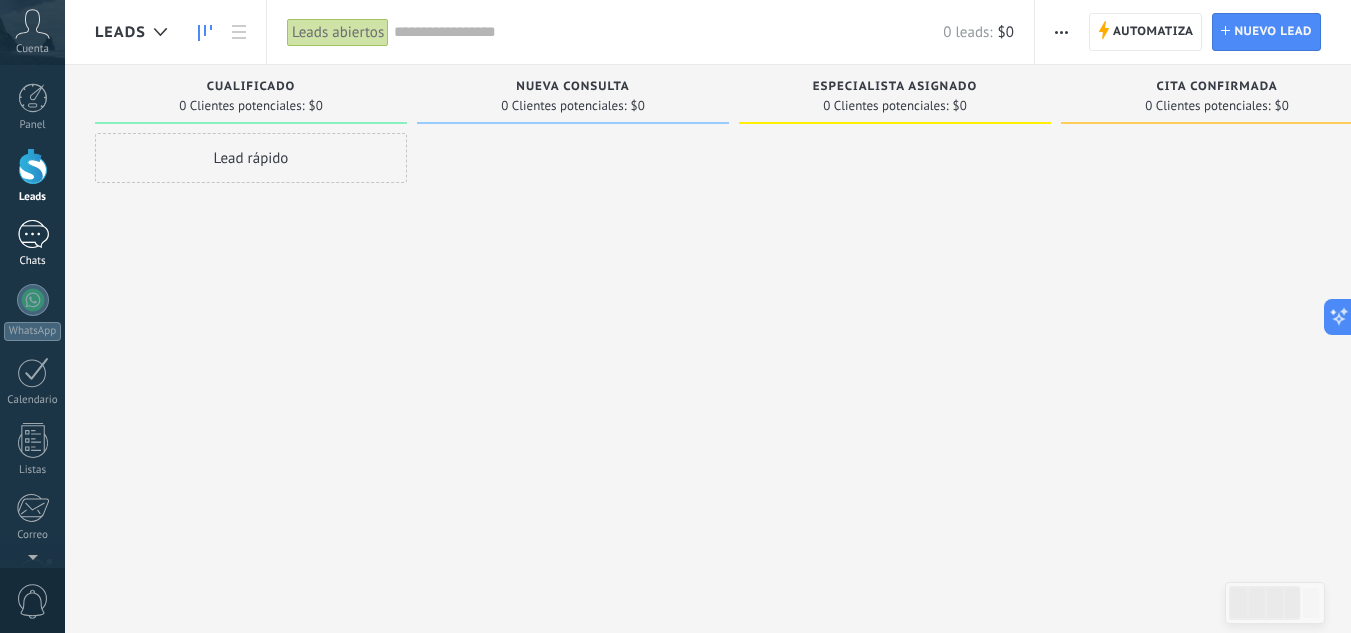 click on "Chats" at bounding box center [32, 244] 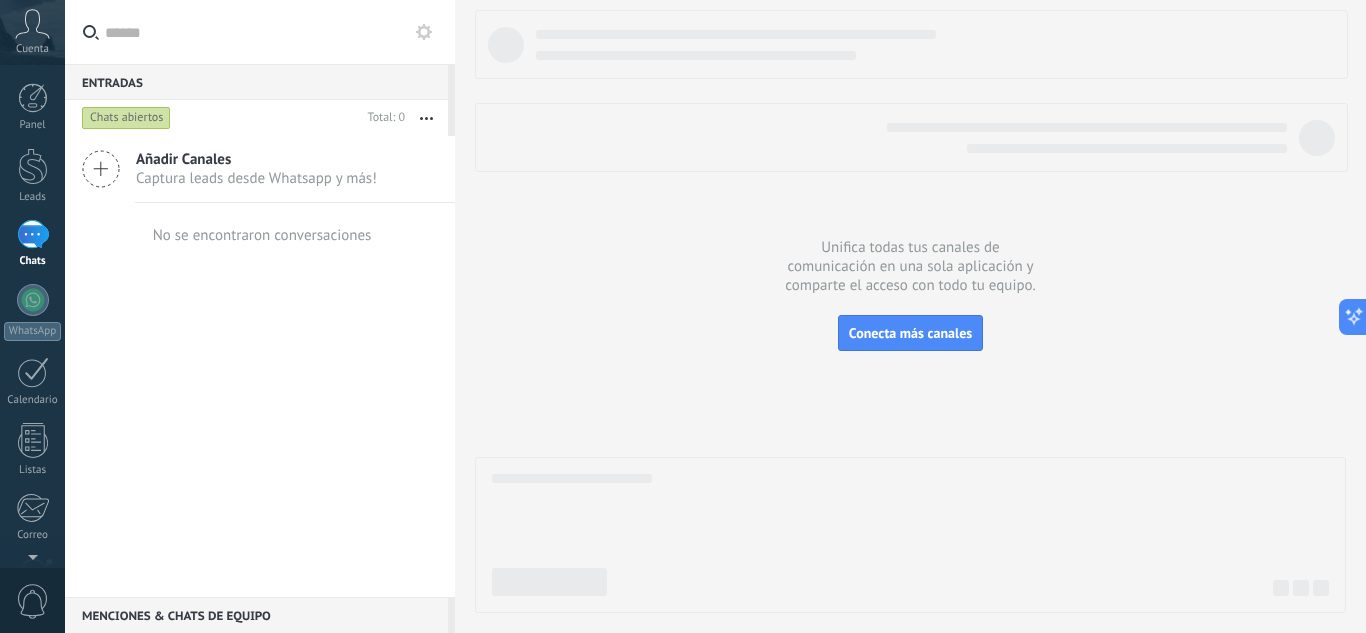click 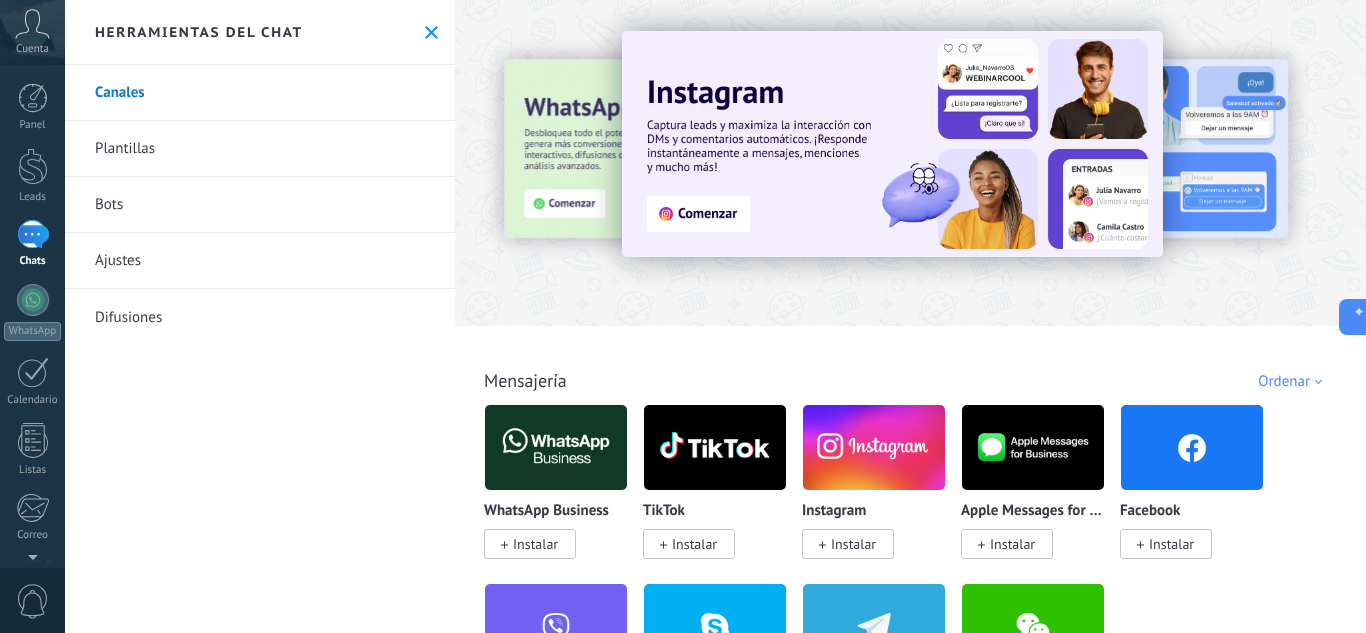 click on "WhatsApp Business Instalar" at bounding box center (556, 528) 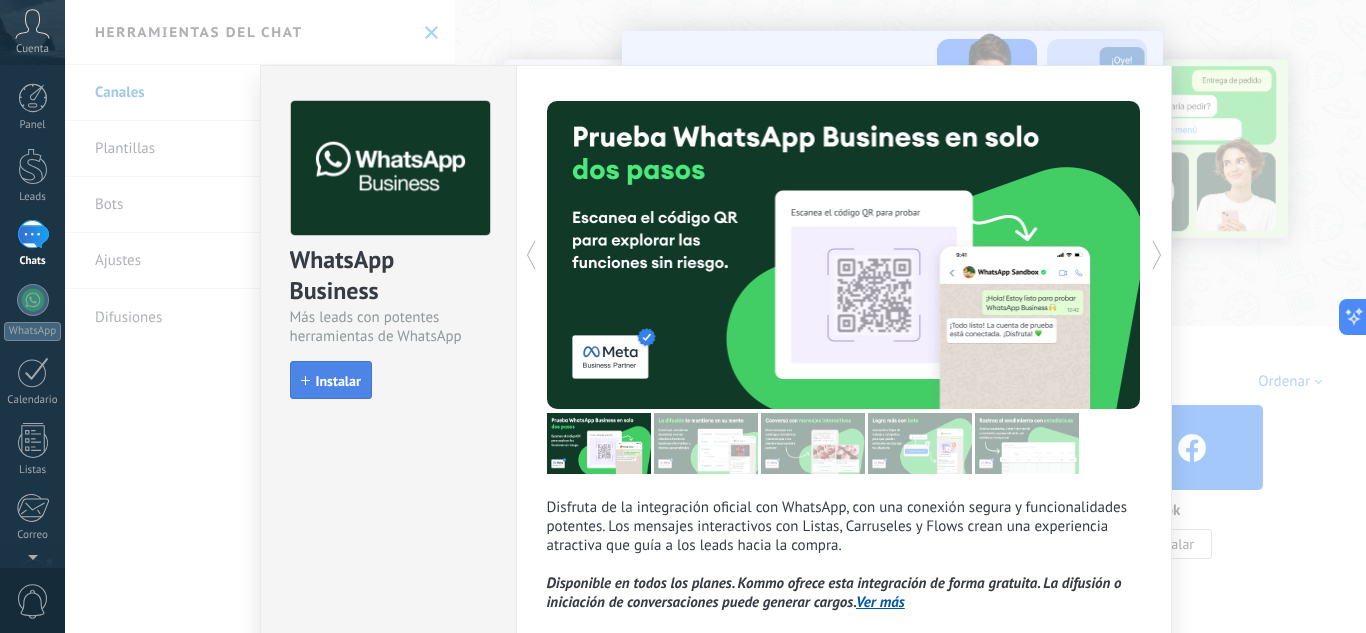 click on "Instalar" at bounding box center [338, 381] 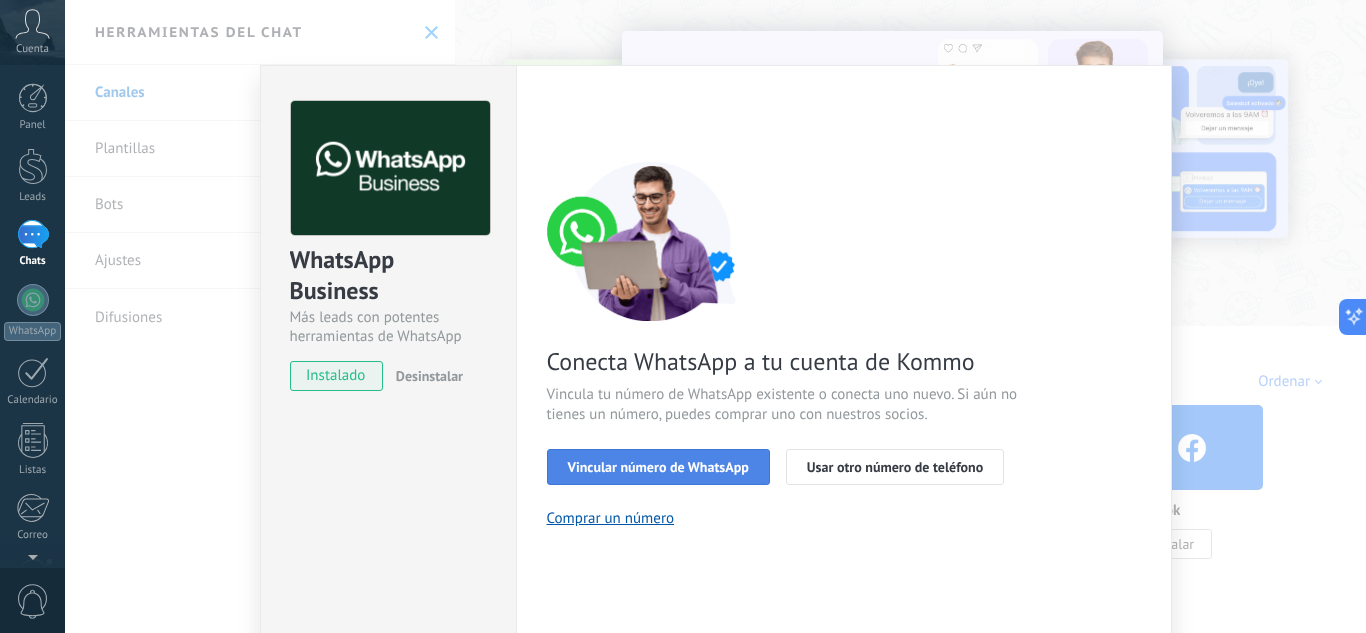 click on "Vincular número de WhatsApp" at bounding box center [658, 467] 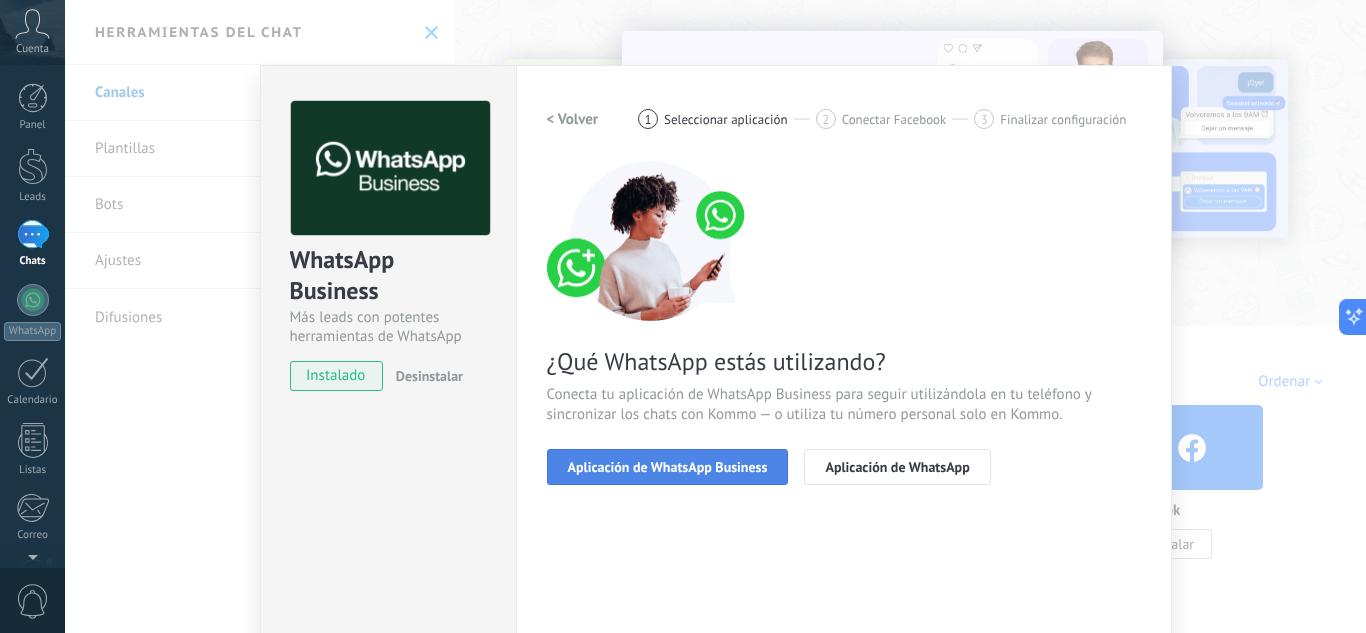 click on "Aplicación de WhatsApp Business" at bounding box center [668, 467] 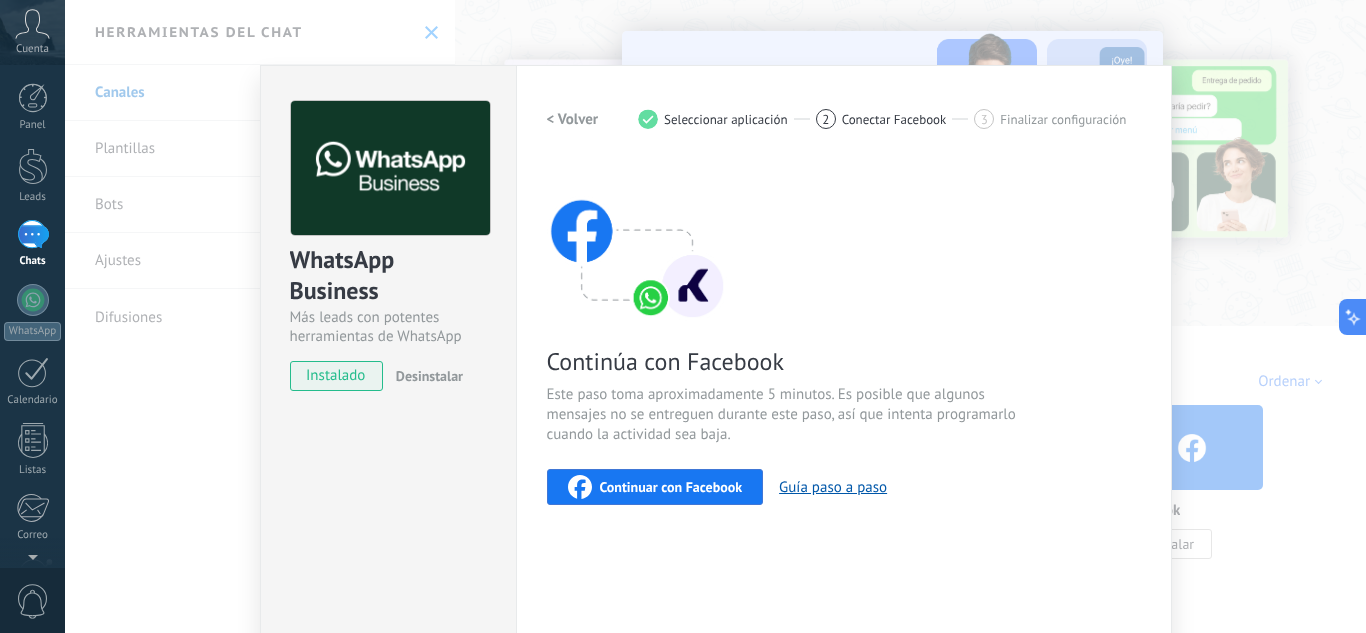 click on "Continuar con Facebook" at bounding box center (671, 487) 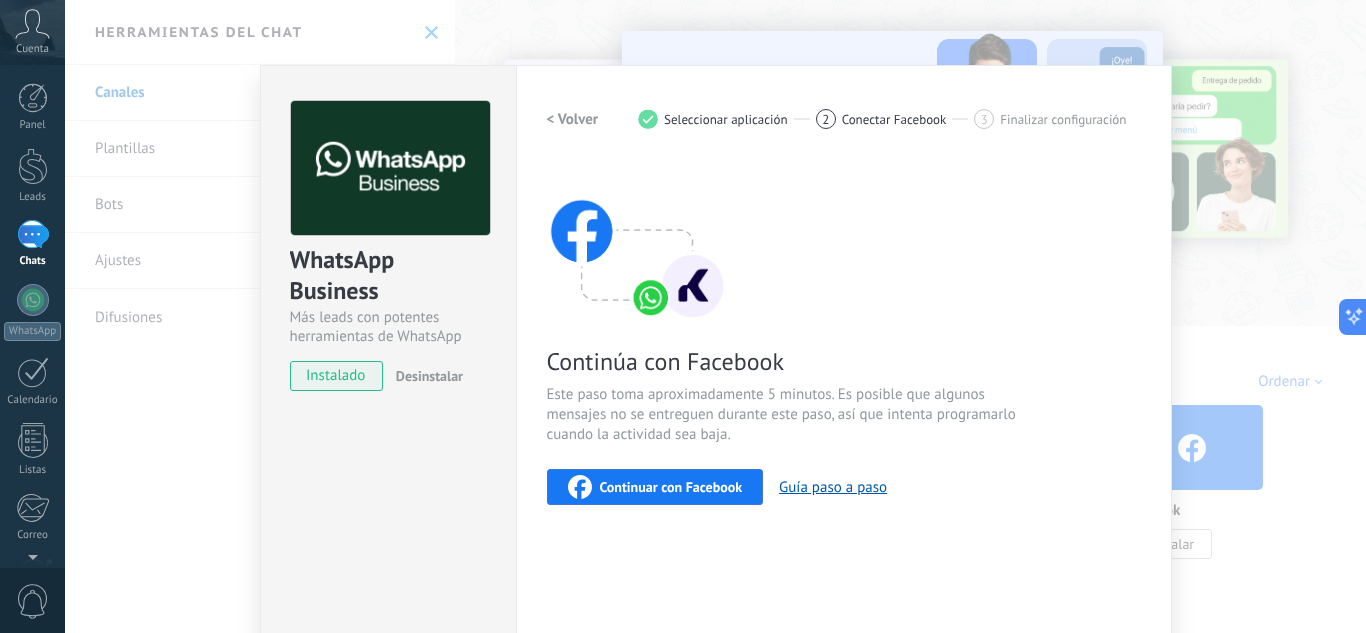 click on "WhatsApp Business Más leads con potentes herramientas de WhatsApp instalado Desinstalar ¿Quieres probar la integración primero?   Escanea el código QR   para ver cómo funciona. ¿Quieres probar la integración primero?   Escanea el código QR   para ver cómo funciona. Configuraciones Autorizaciones Esta pestaña registra a los usuarios que han concedido acceso a las integración a esta cuenta. Si deseas remover la posibilidad que un usuario pueda enviar solicitudes a la cuenta en nombre de esta integración, puedes revocar el acceso. Si el acceso a todos los usuarios es revocado, la integración dejará de funcionar. Esta aplicacion está instalada, pero nadie le ha dado acceso aun. WhatsApp Cloud API más _:  Guardar < Volver 1 Seleccionar aplicación 2 Conectar Facebook  3 Finalizar configuración Continúa con Facebook Este paso toma aproximadamente 5 minutos. Es posible que algunos mensajes no se entreguen durante este paso, así que intenta programarlo cuando la actividad sea baja." at bounding box center (715, 316) 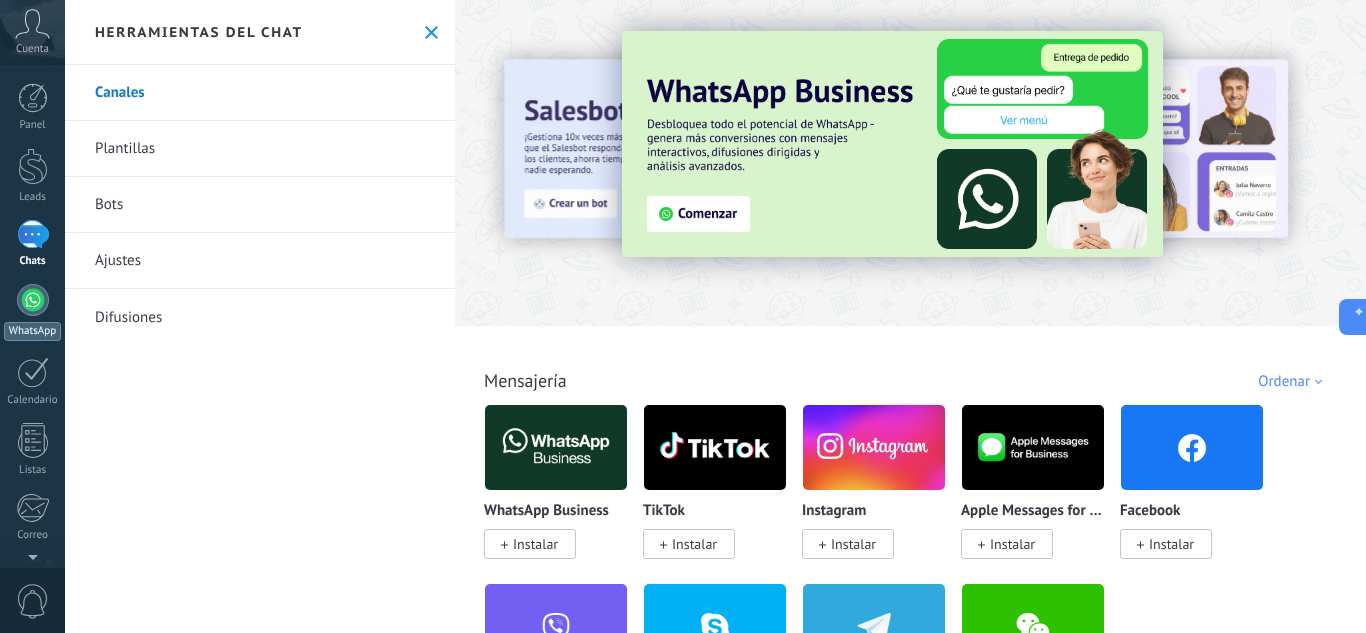 click at bounding box center (33, 300) 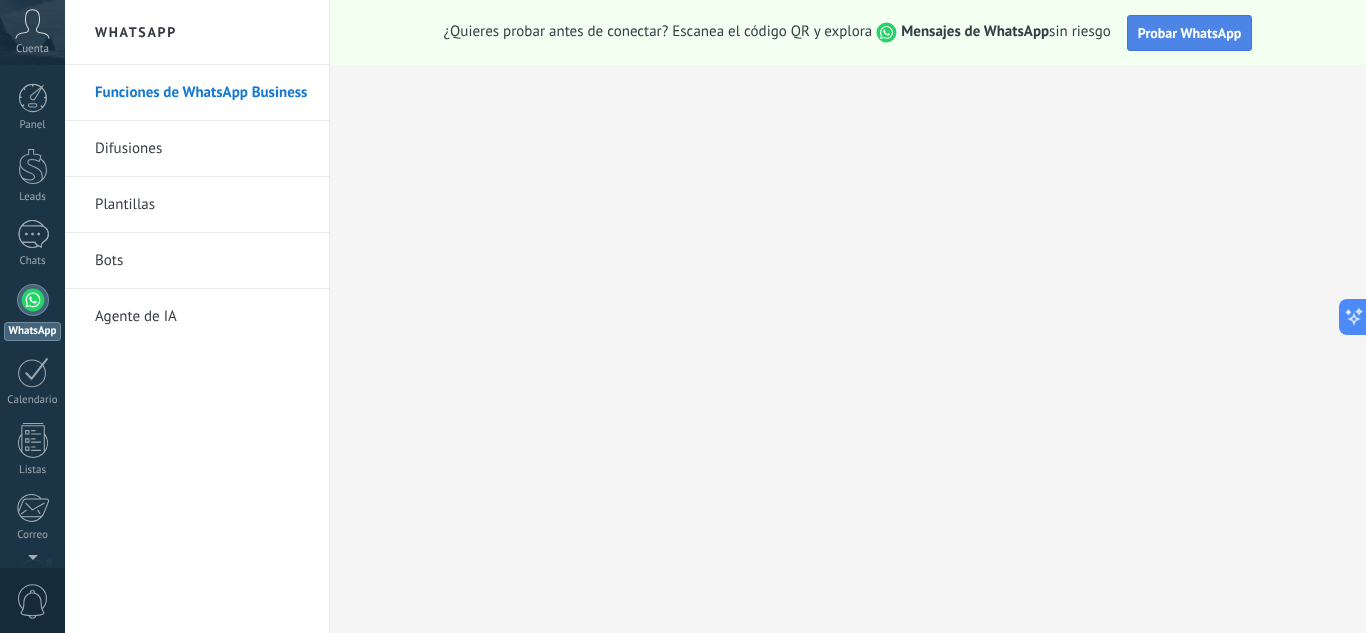 click on "Probar WhatsApp" at bounding box center [1190, 33] 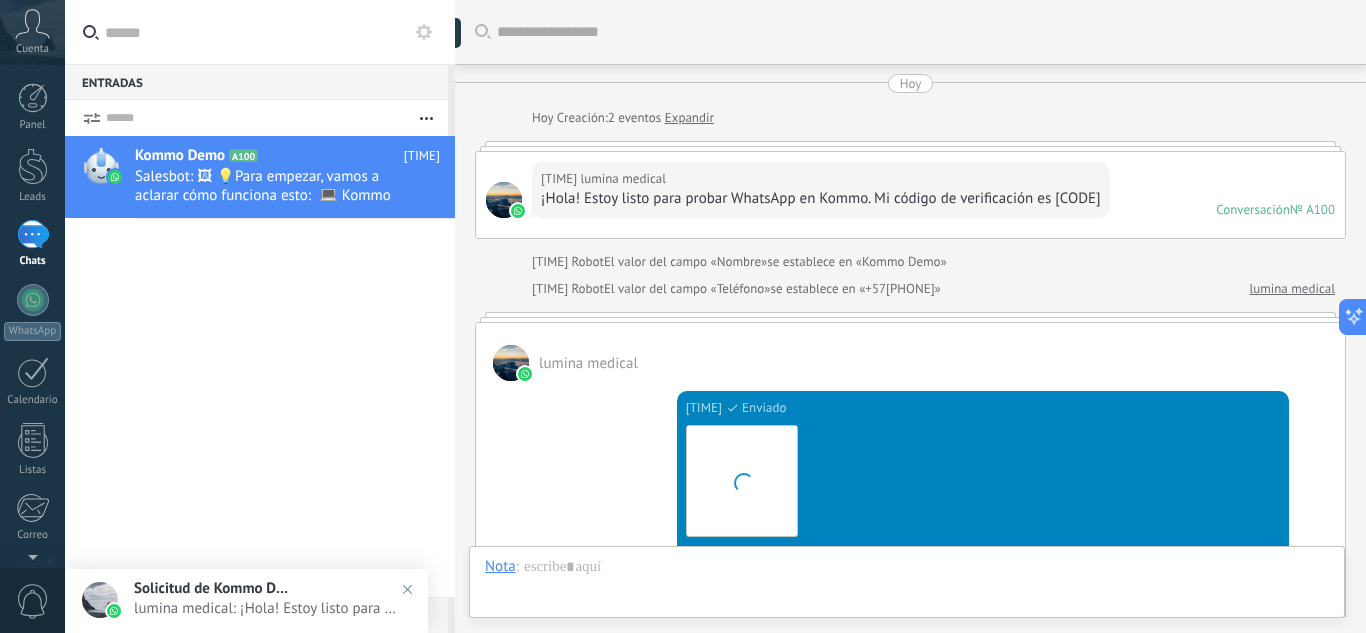 scroll, scrollTop: 712, scrollLeft: 0, axis: vertical 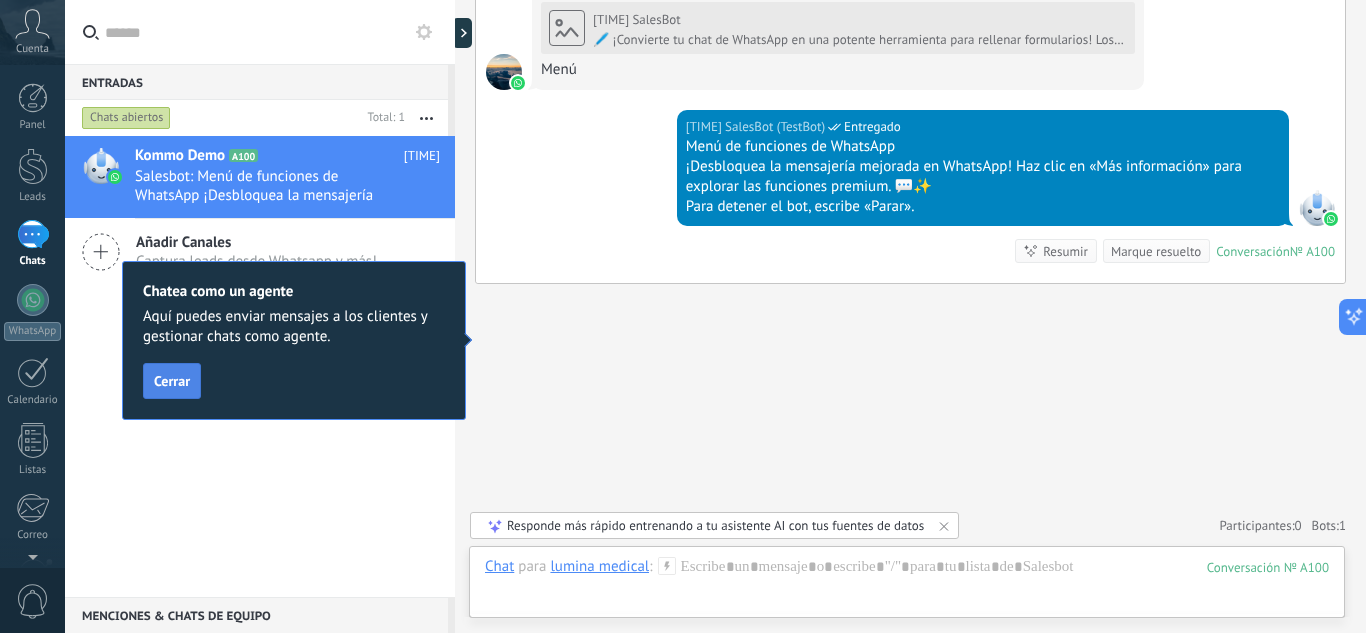 click on "Cerrar" at bounding box center (172, 381) 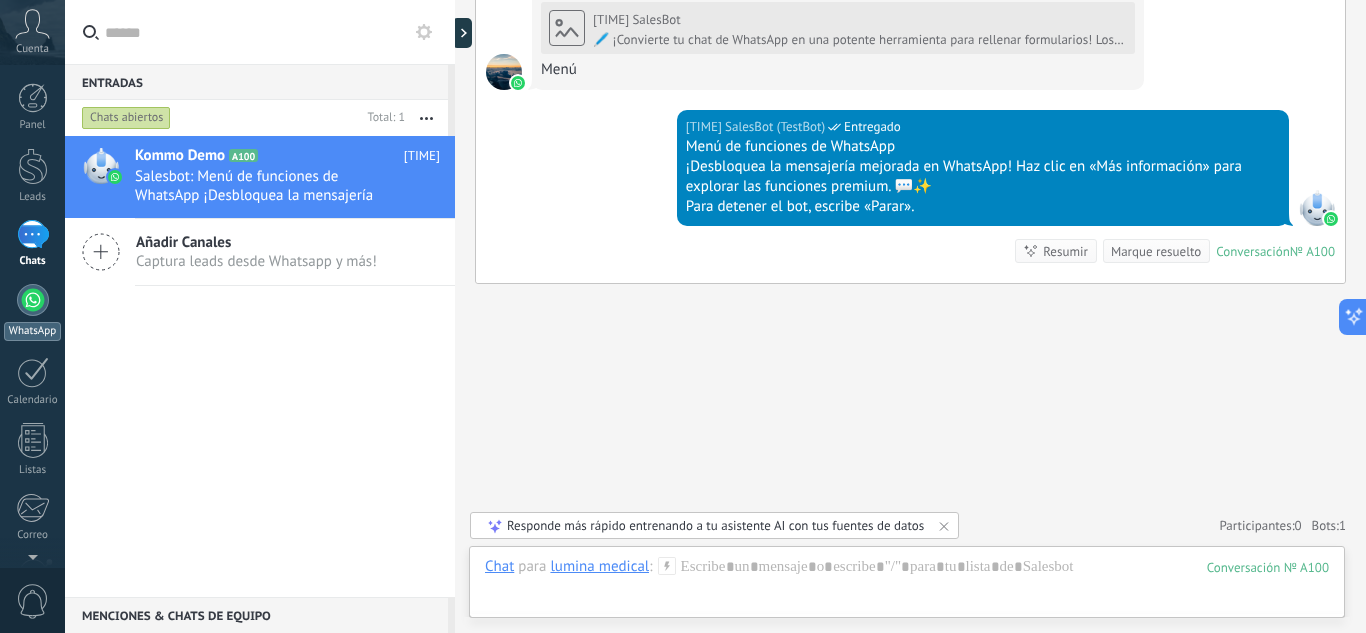 click at bounding box center (33, 300) 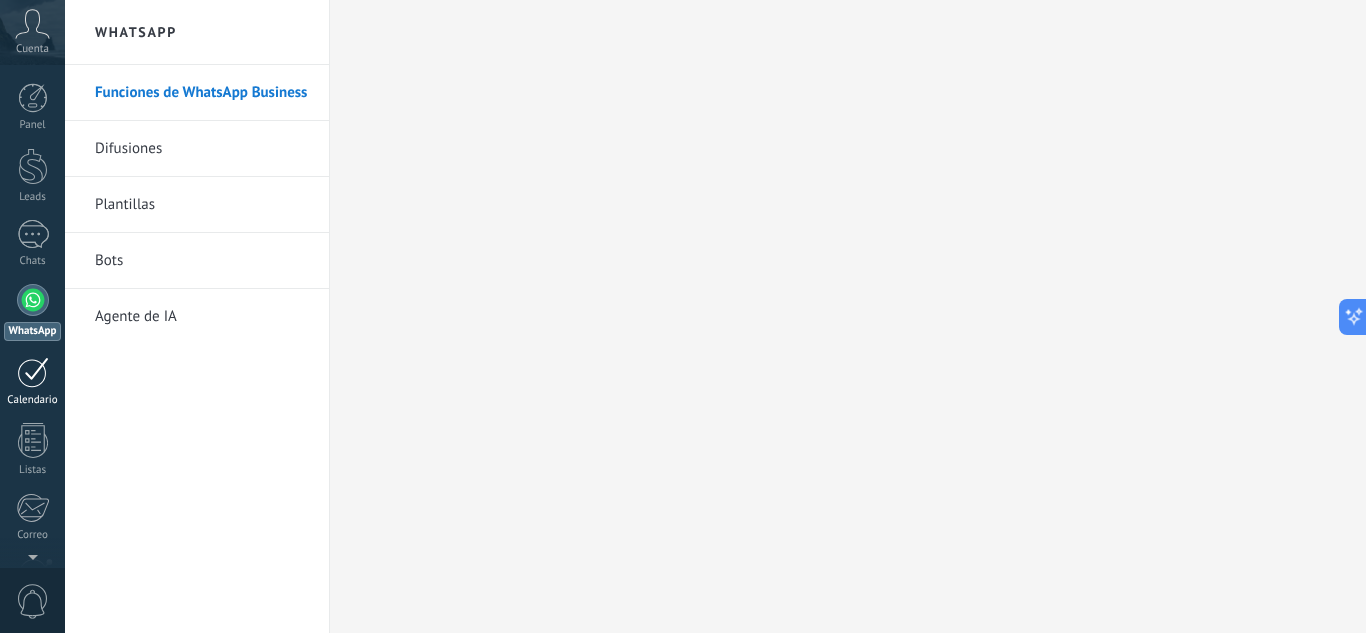click at bounding box center (33, 372) 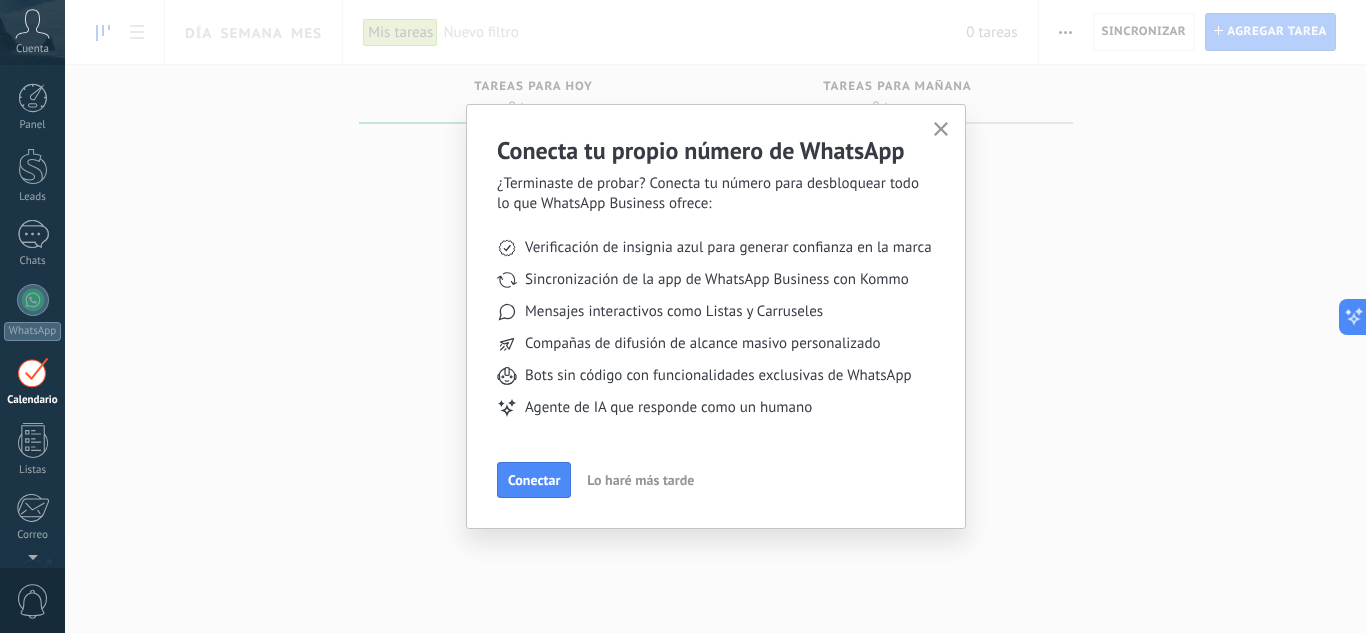 scroll, scrollTop: 58, scrollLeft: 0, axis: vertical 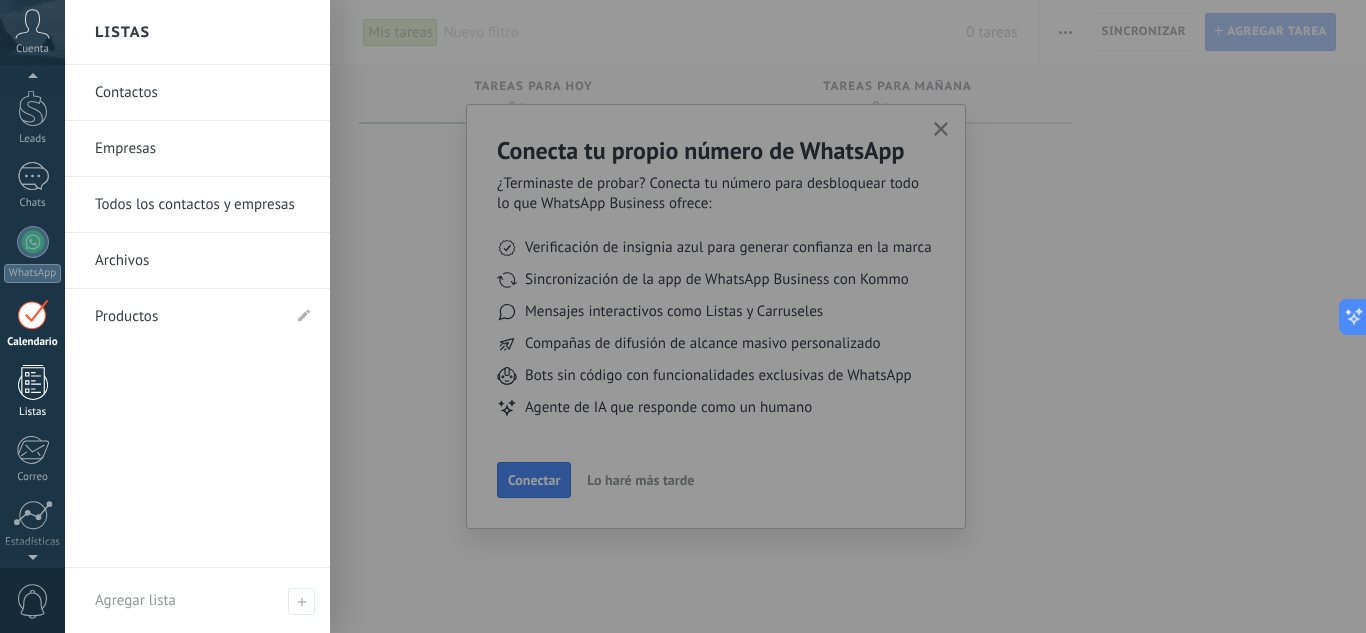 click at bounding box center (33, 382) 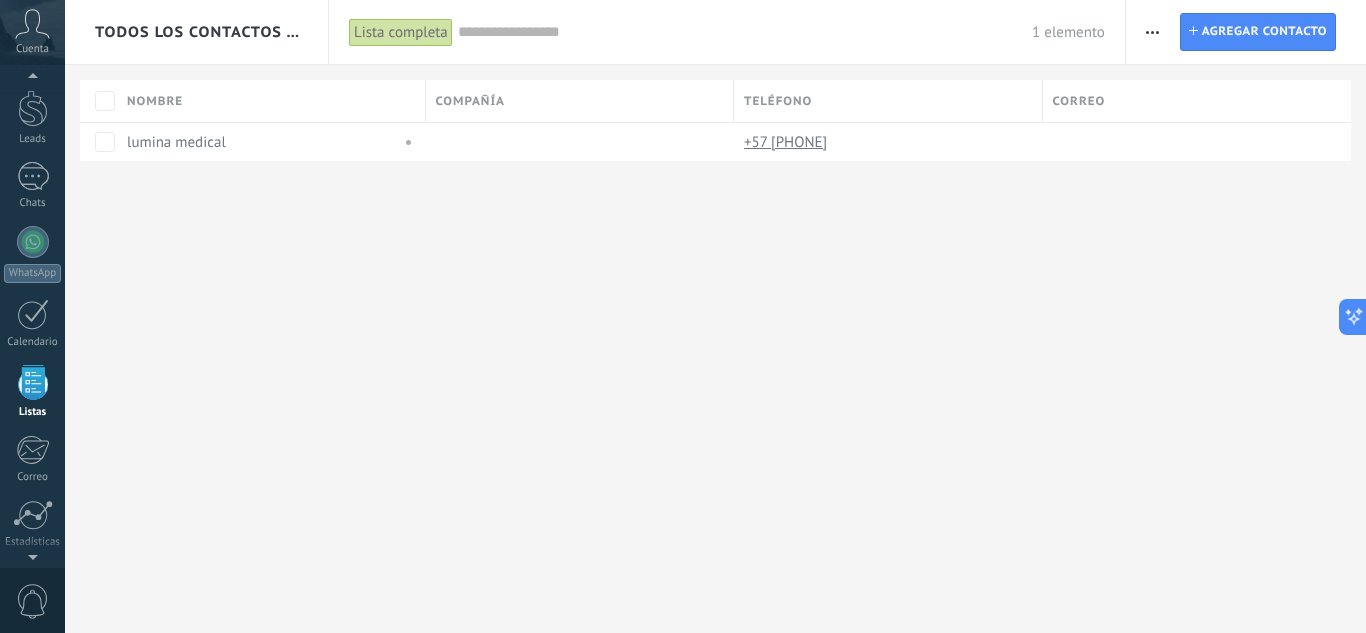scroll, scrollTop: 124, scrollLeft: 0, axis: vertical 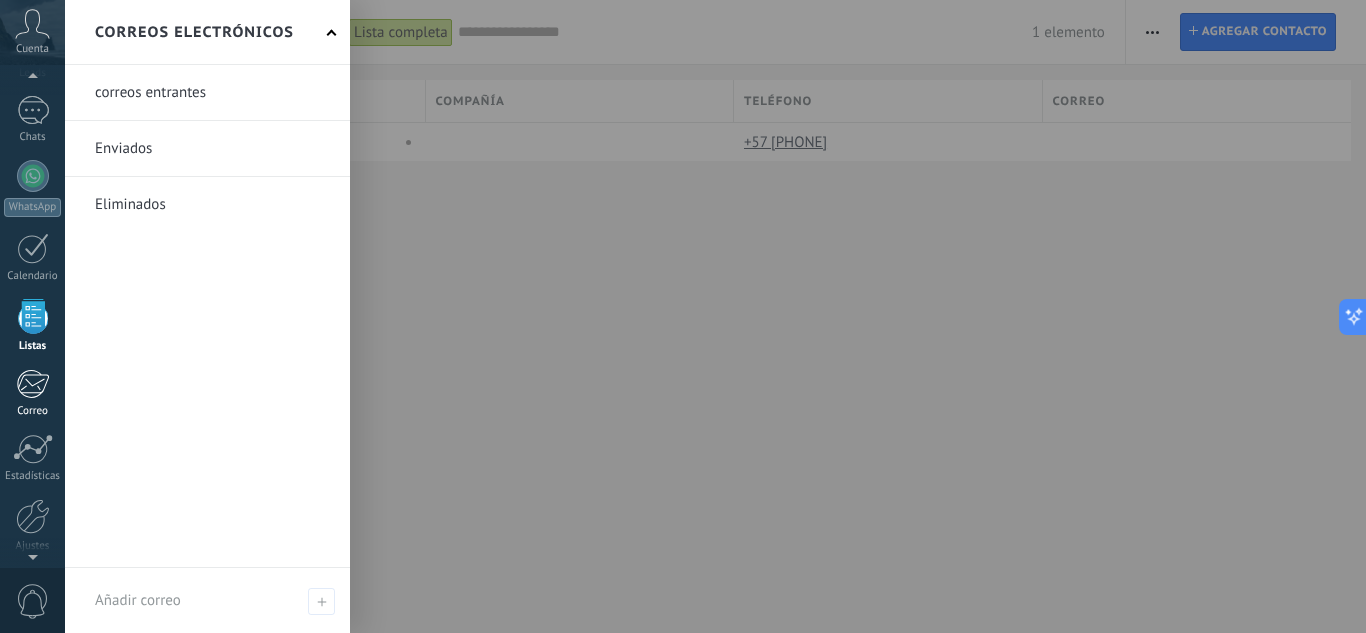 click at bounding box center [32, 384] 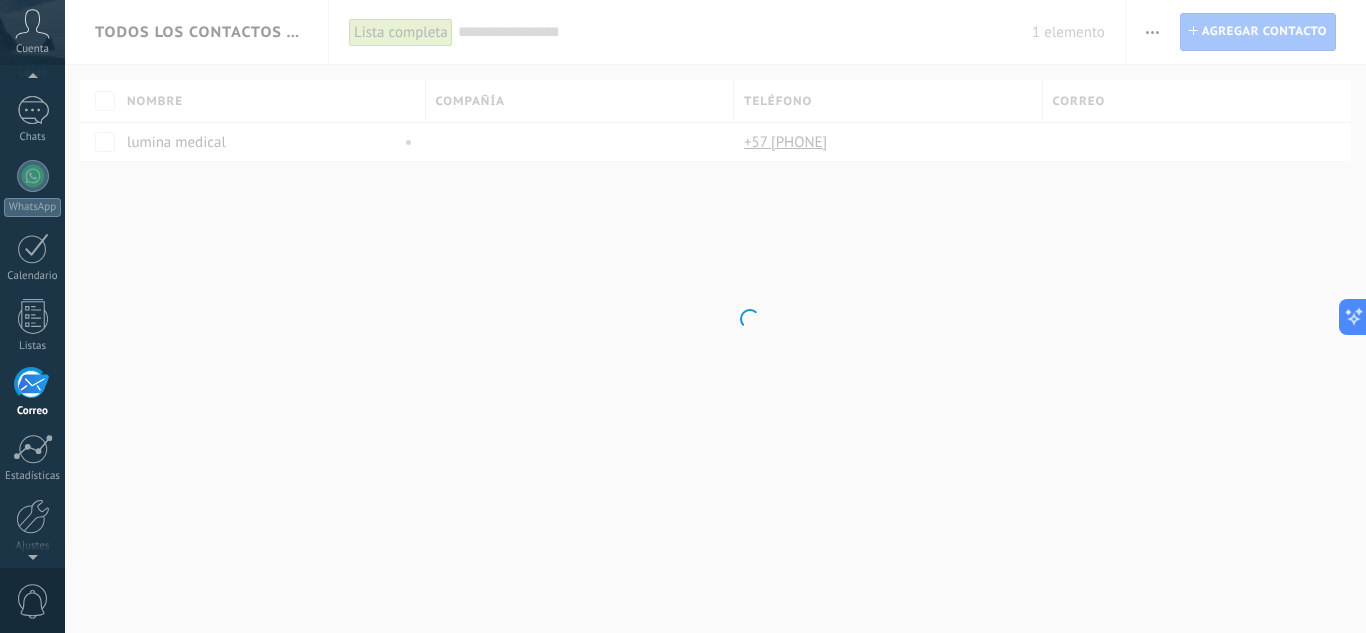 scroll, scrollTop: 194, scrollLeft: 0, axis: vertical 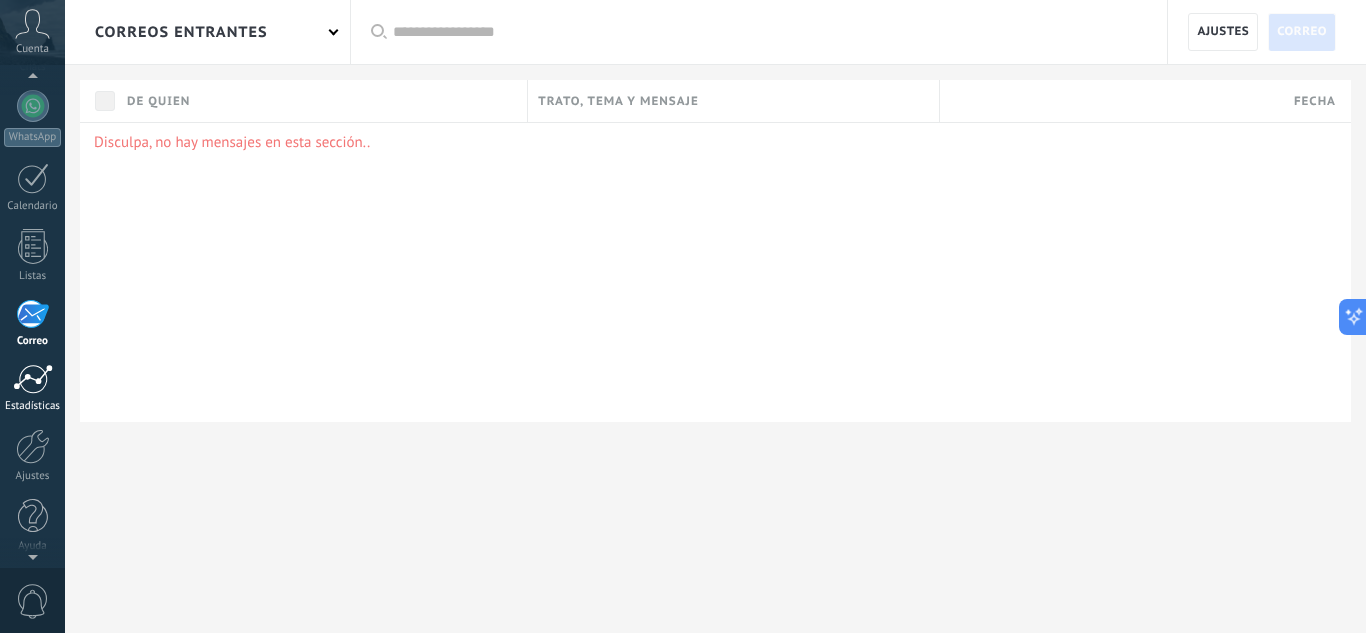 click at bounding box center [33, 379] 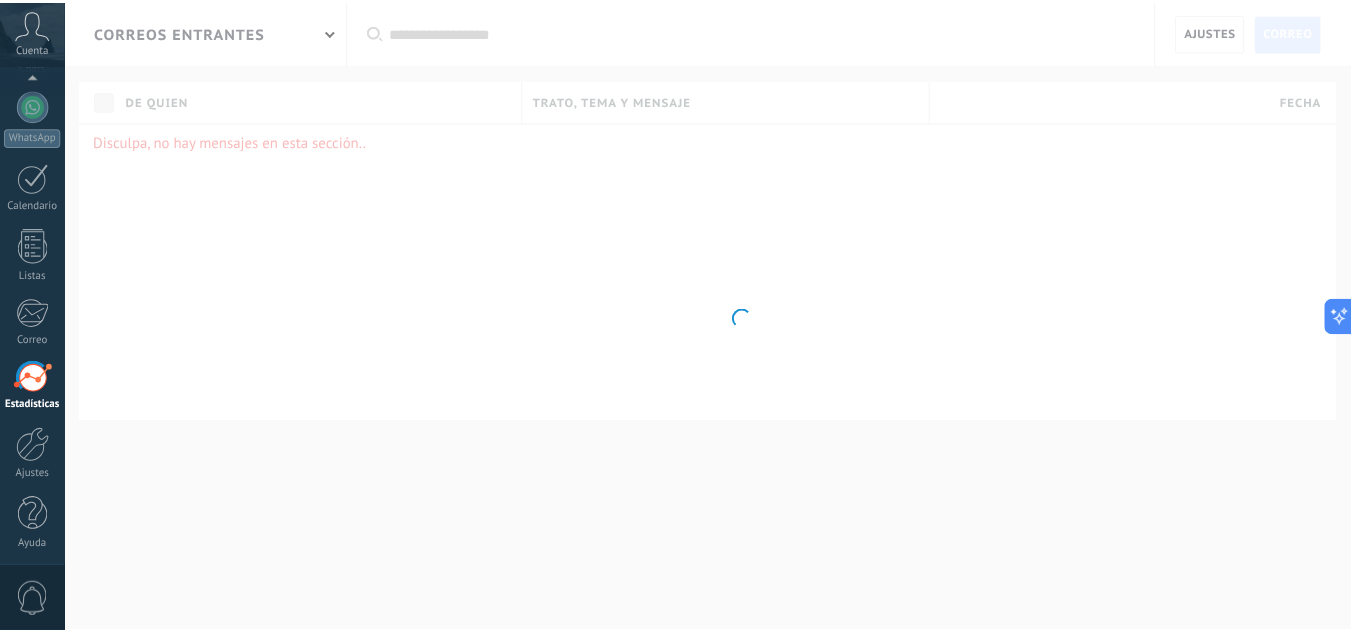 scroll, scrollTop: 199, scrollLeft: 0, axis: vertical 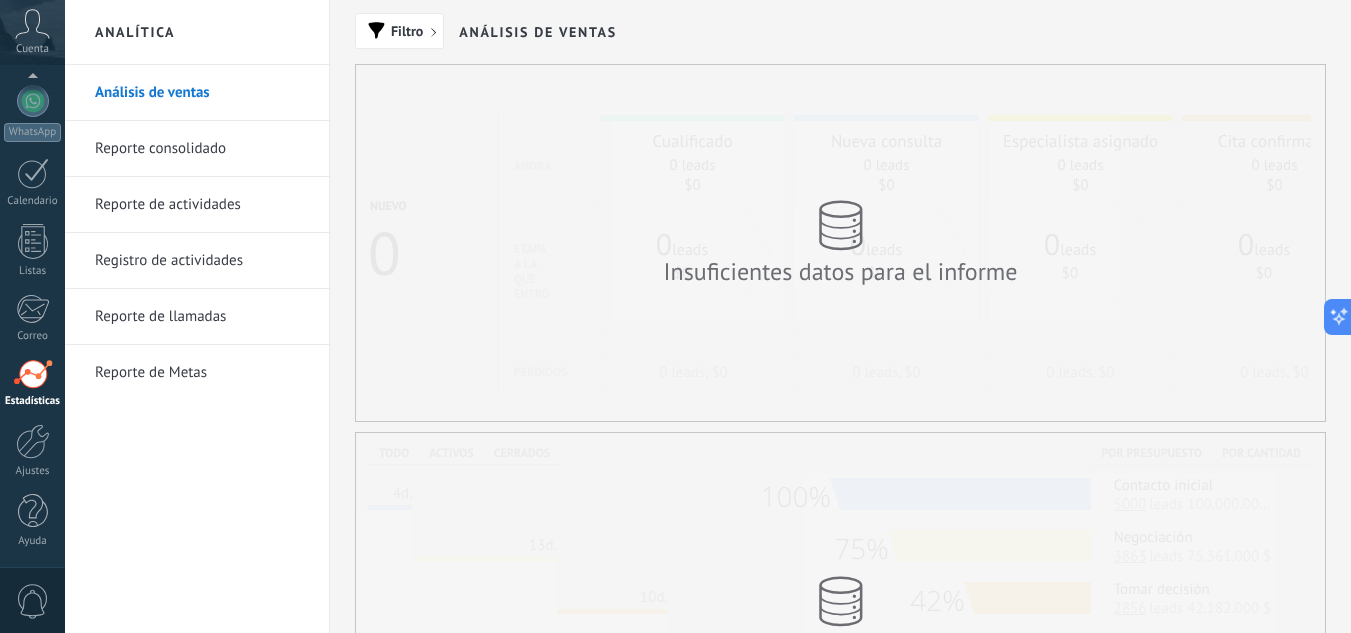 click 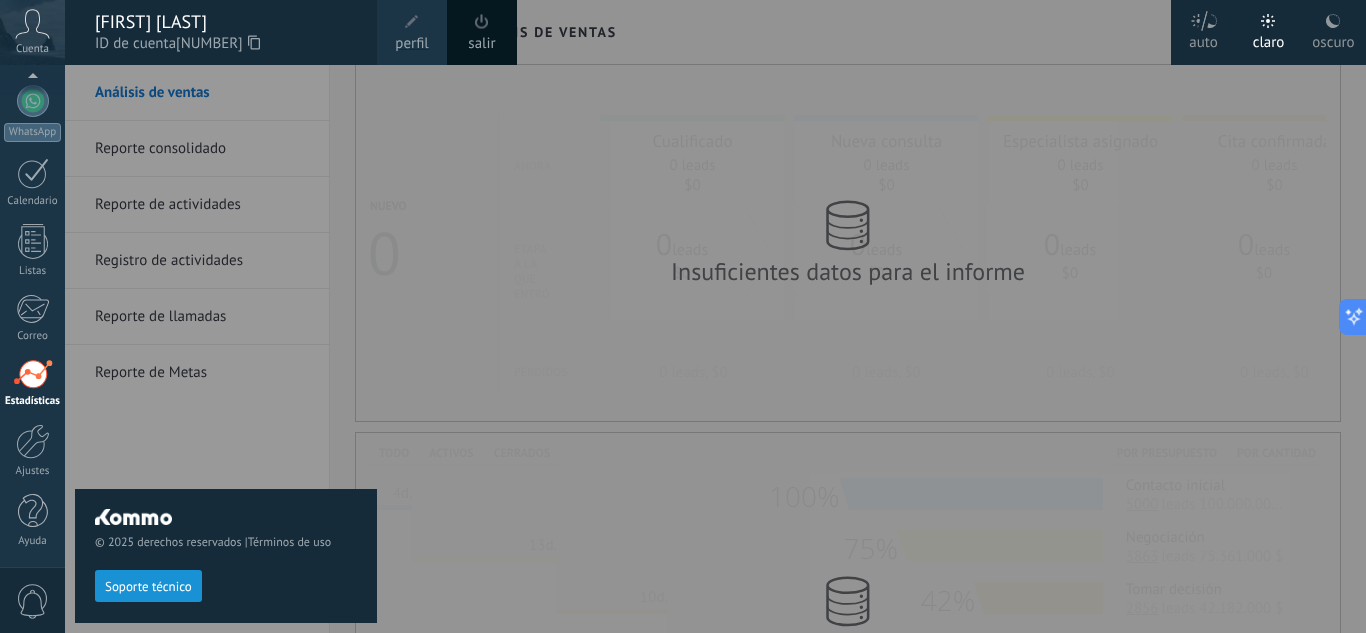 click 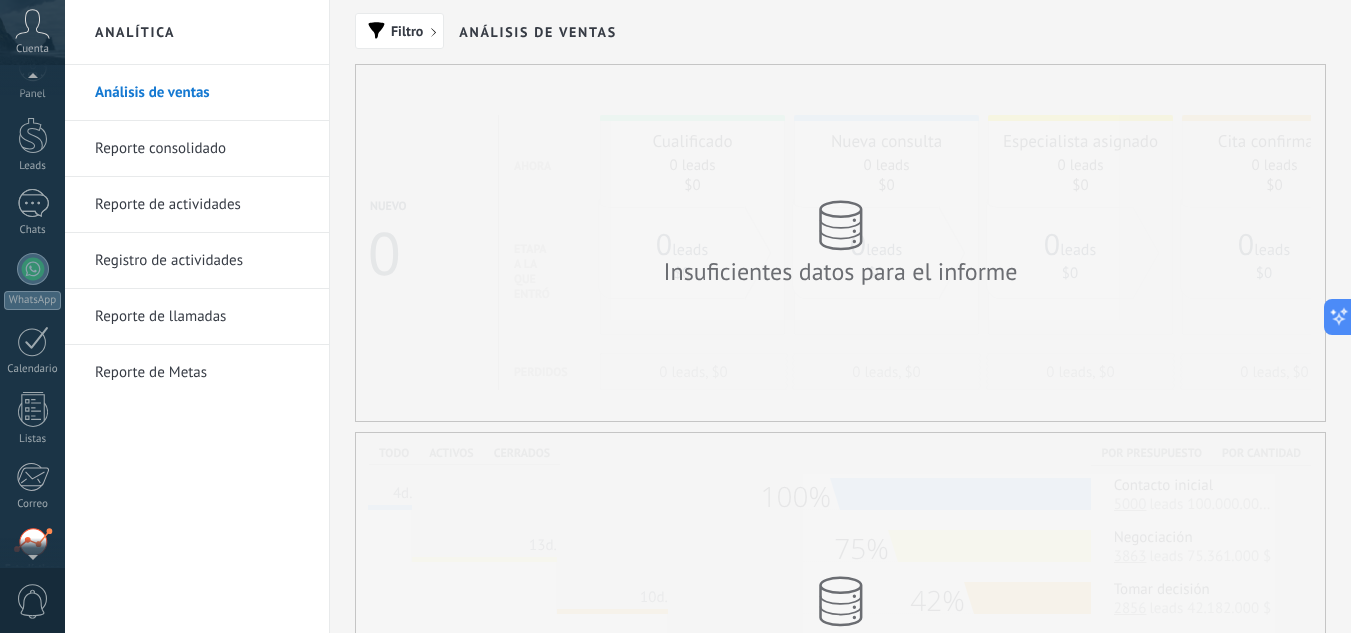 scroll, scrollTop: 0, scrollLeft: 0, axis: both 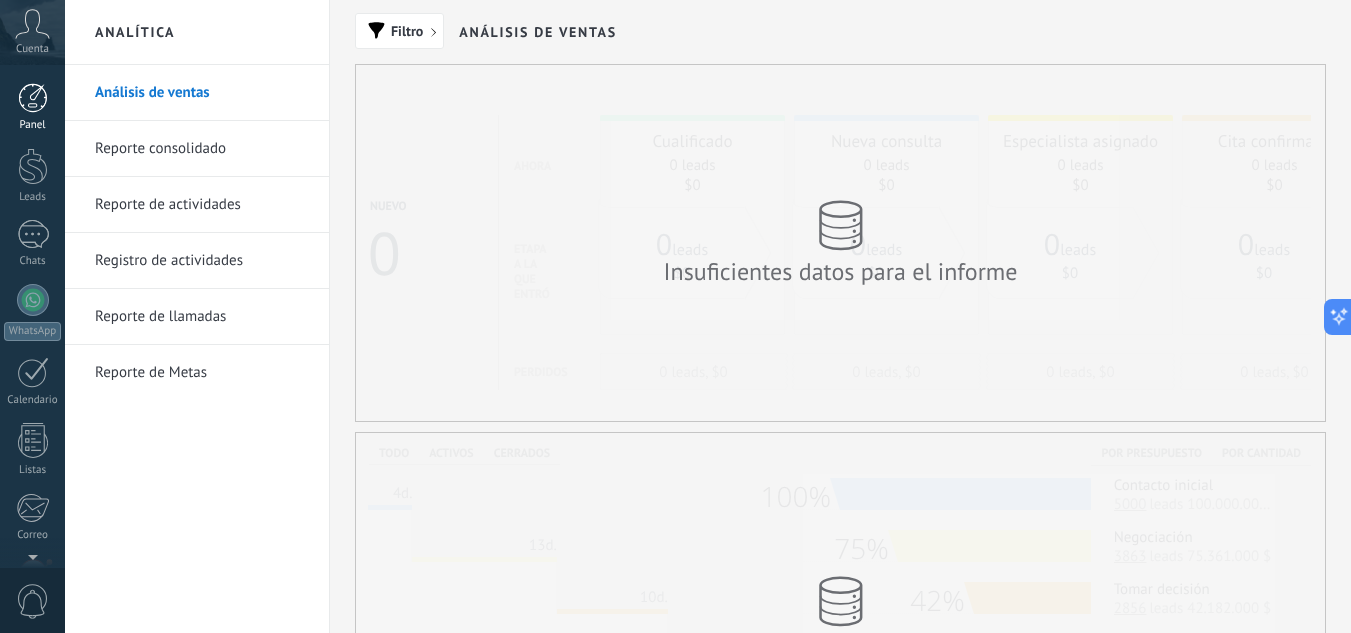 click at bounding box center (33, 98) 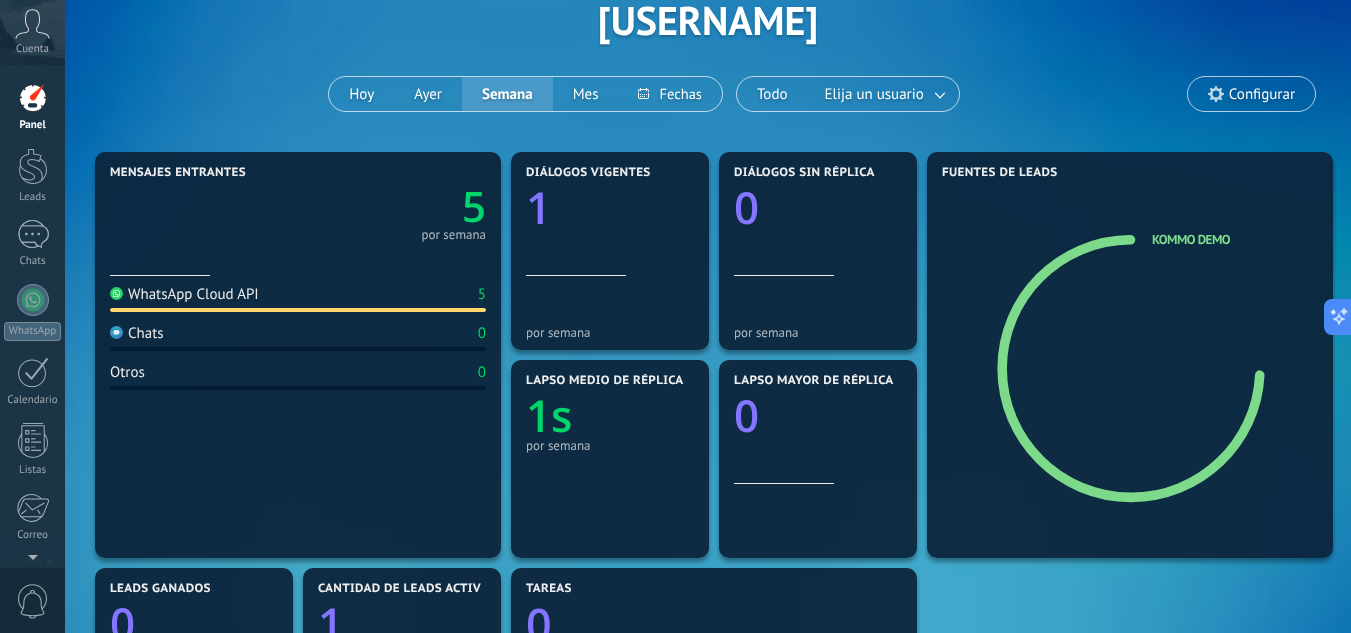scroll, scrollTop: 0, scrollLeft: 0, axis: both 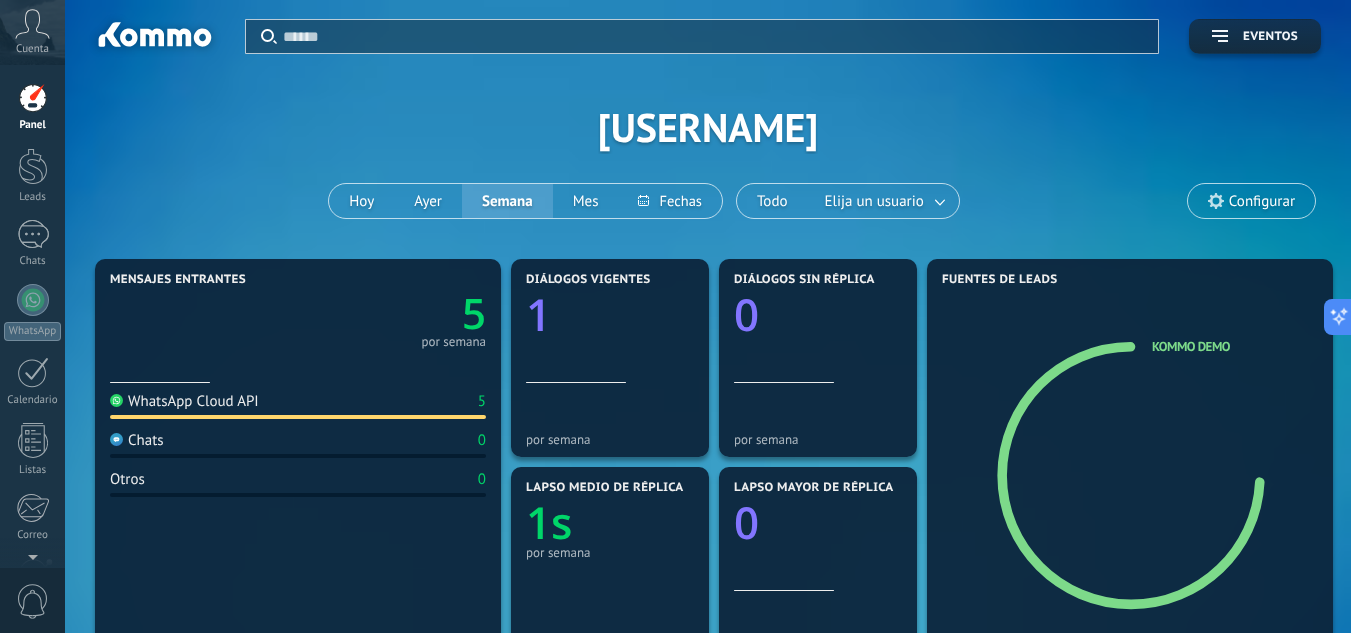 click on "5" 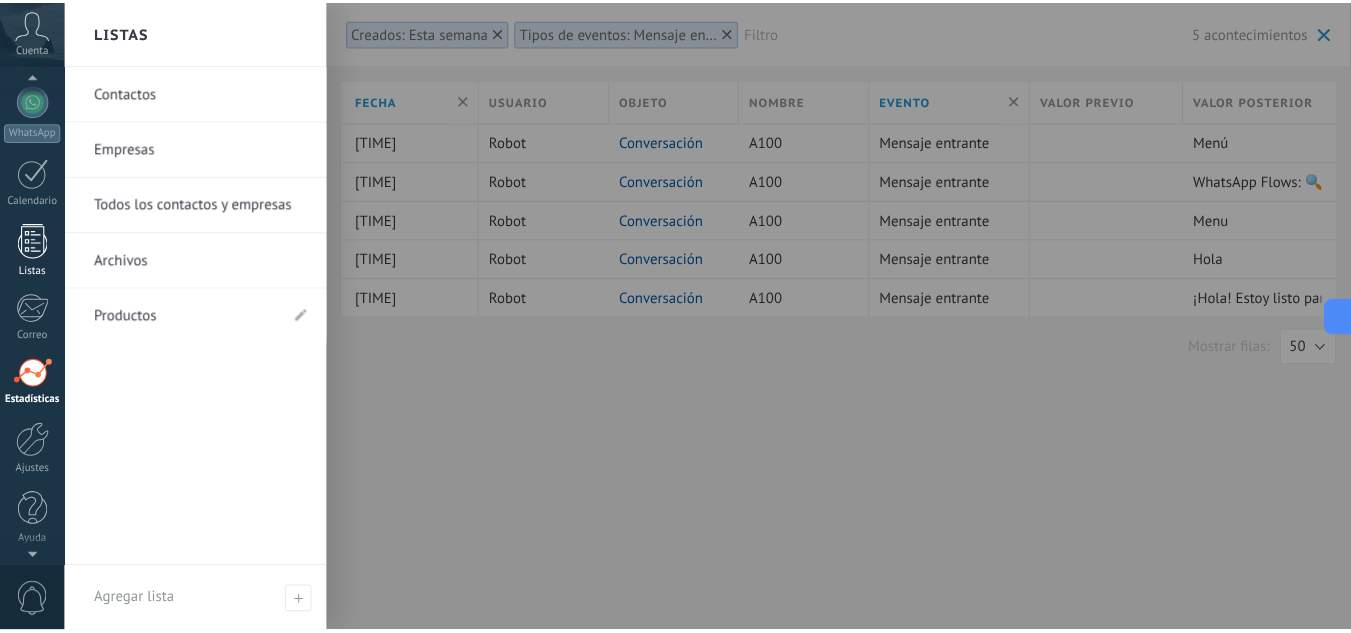 scroll, scrollTop: 0, scrollLeft: 0, axis: both 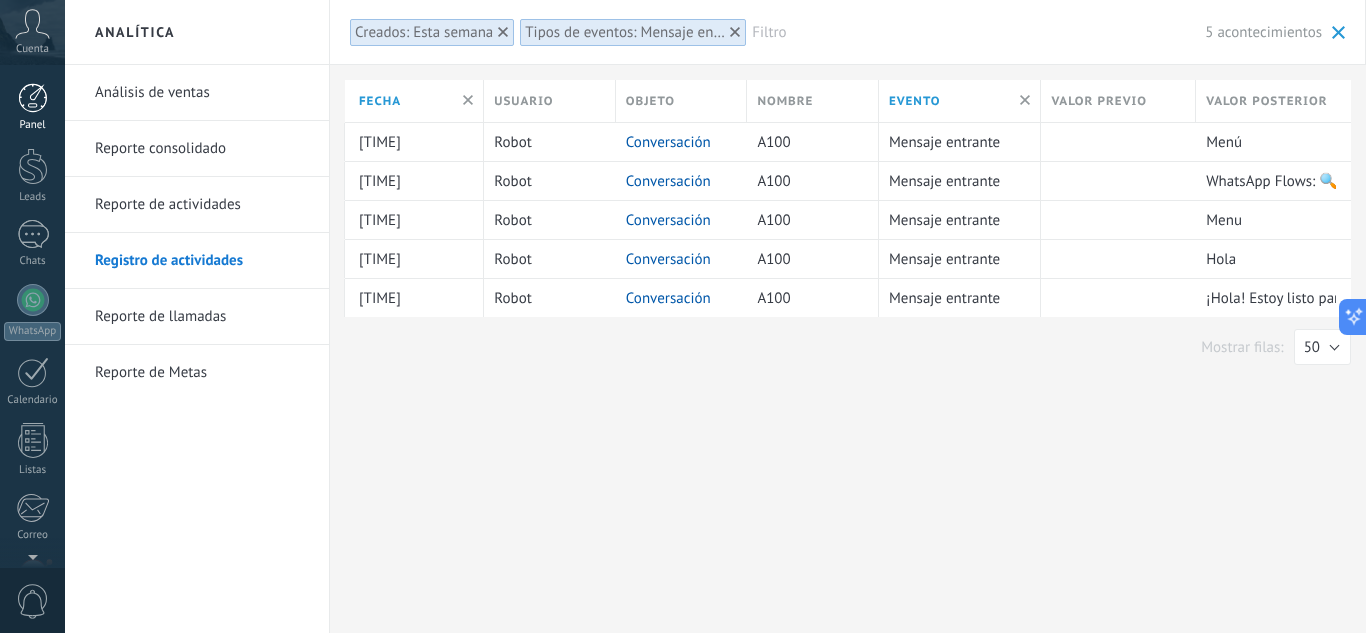 click at bounding box center [33, 98] 